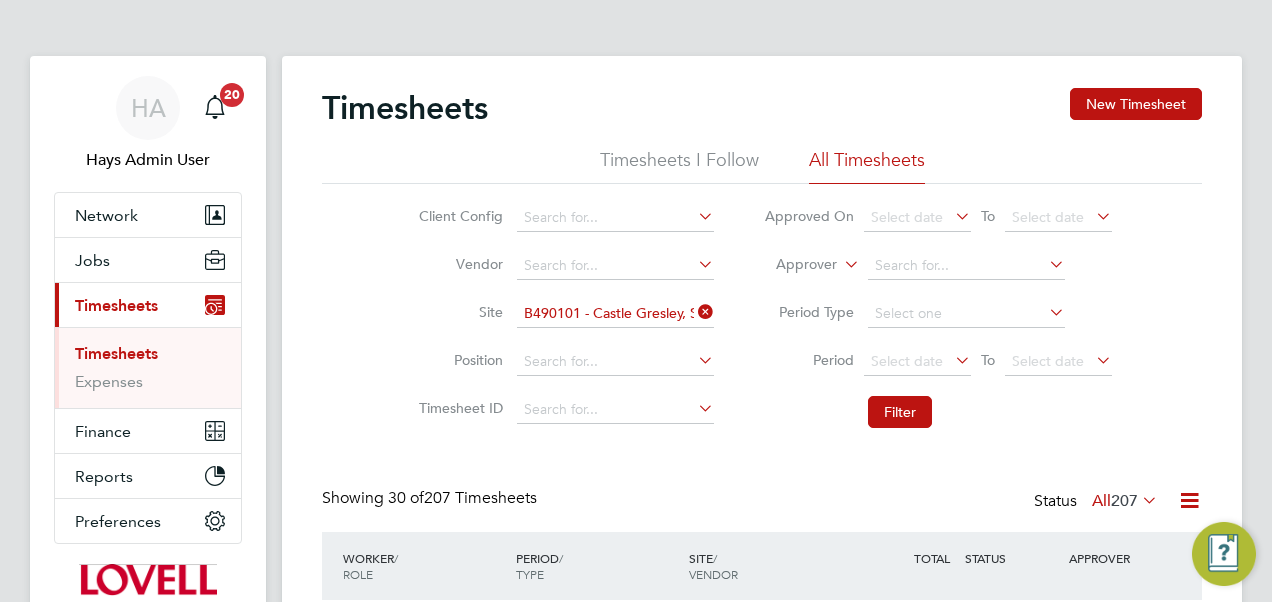 scroll, scrollTop: 0, scrollLeft: 0, axis: both 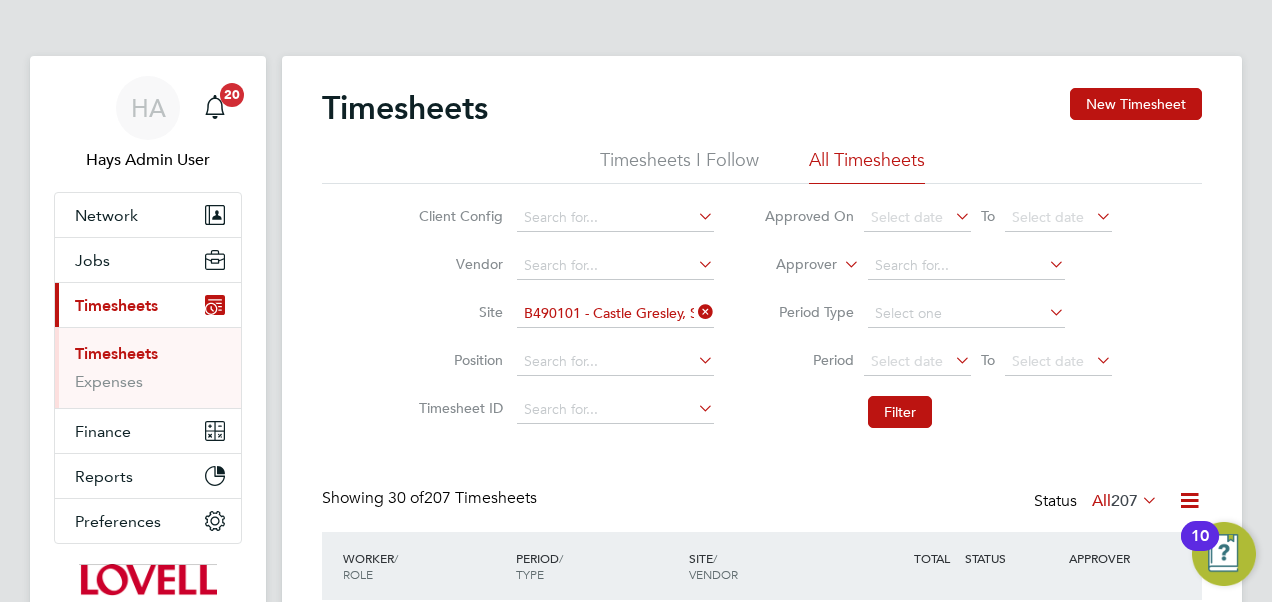 click 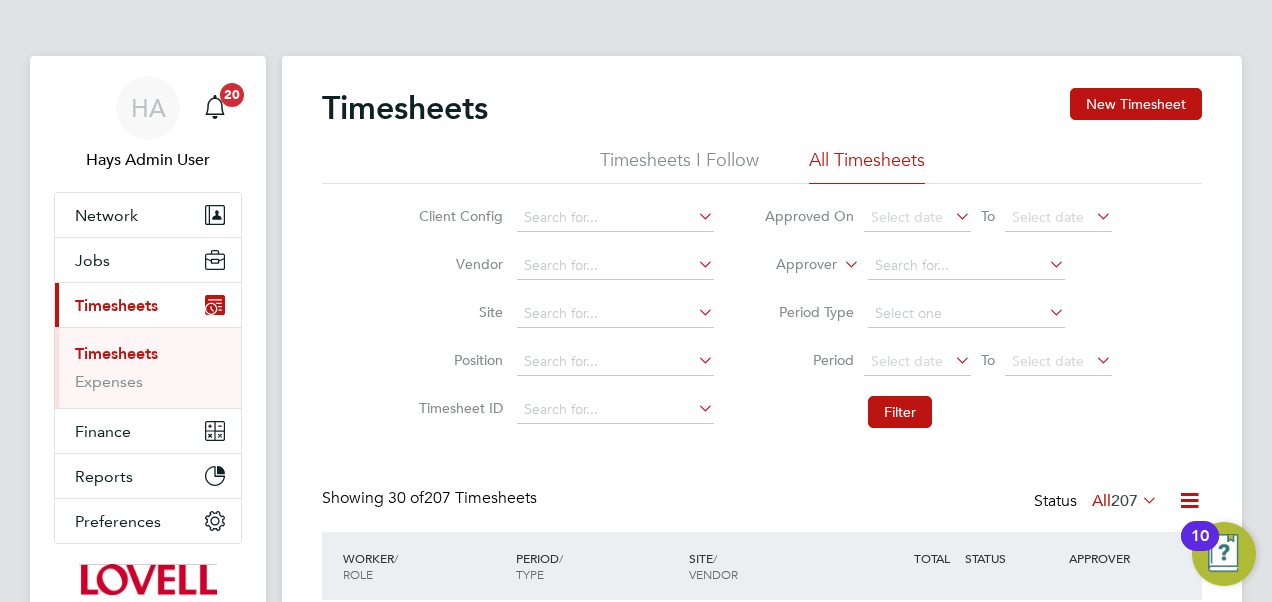 click 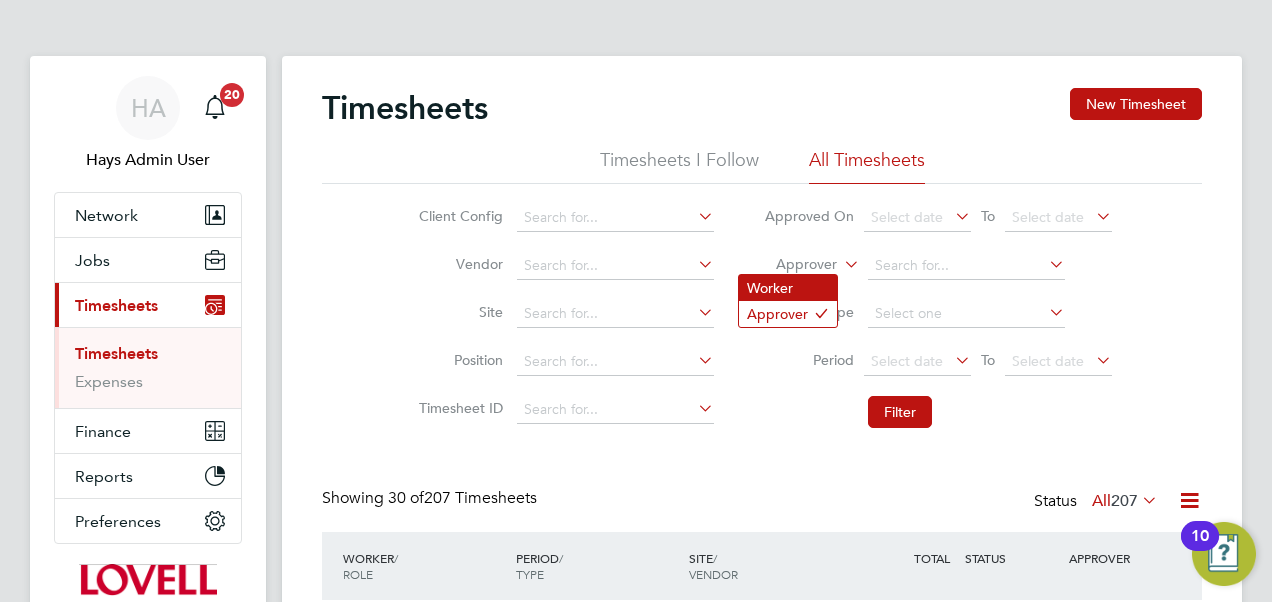 click on "Worker" 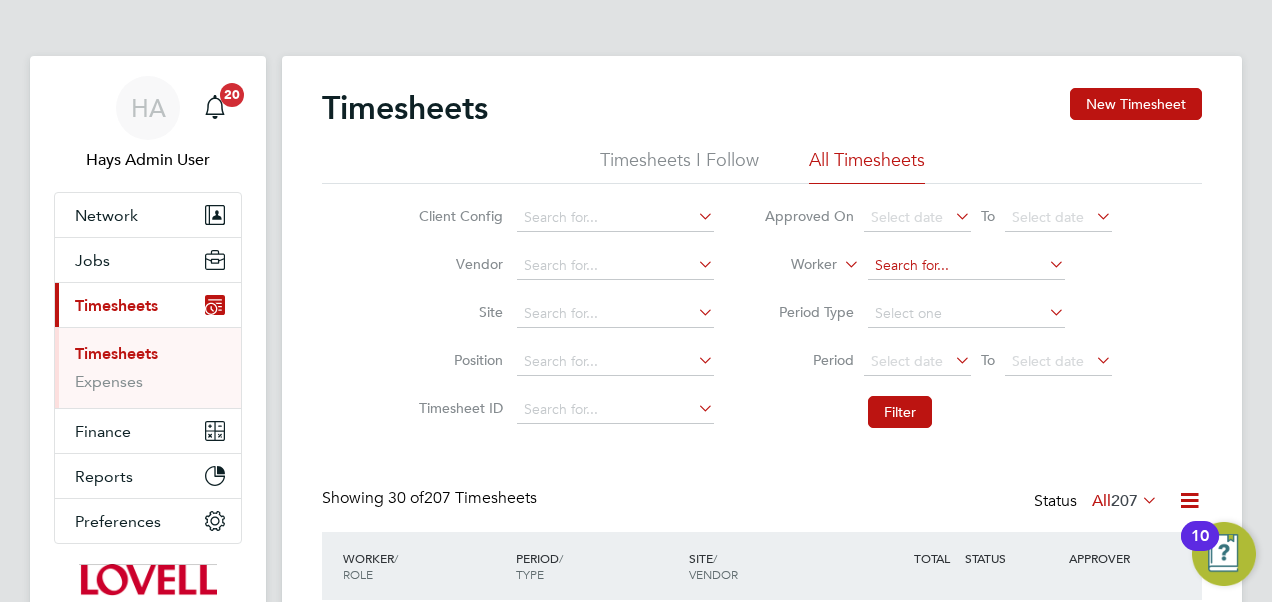 click 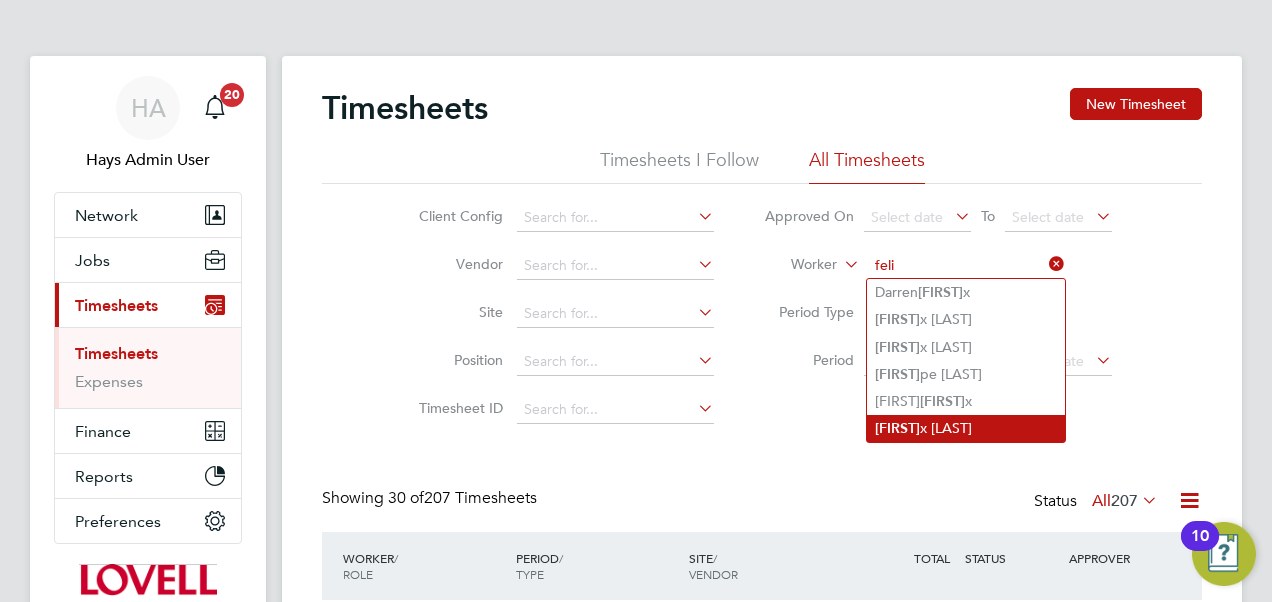 type on "feli" 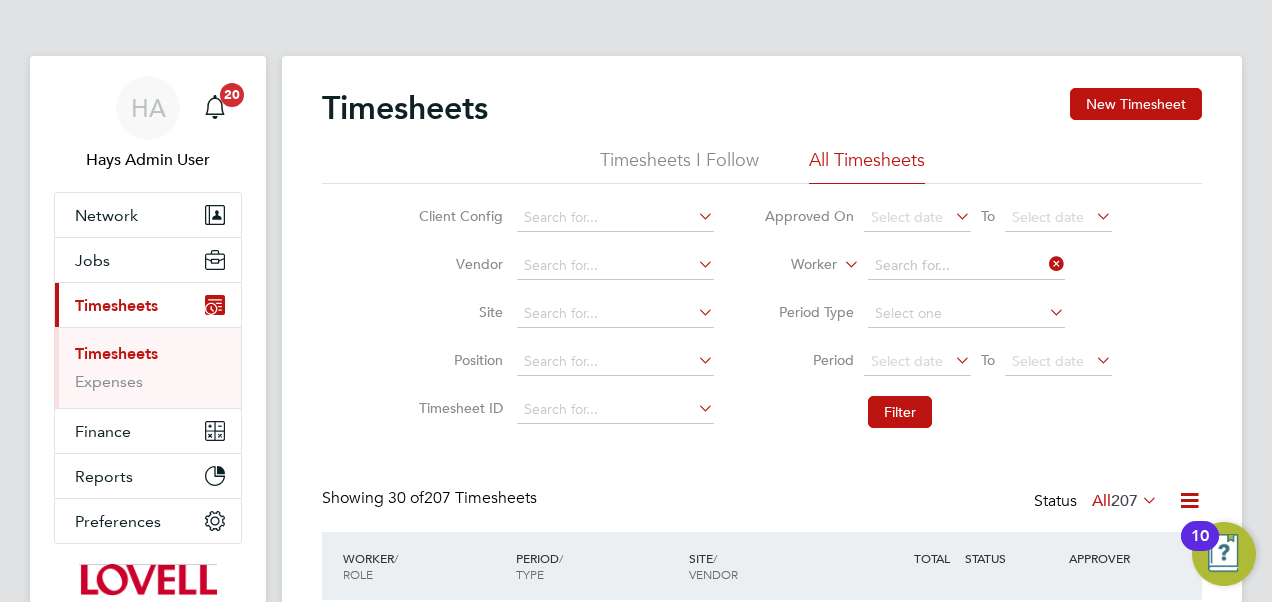 click on "Timesheets New Timesheet Timesheets I Follow All Timesheets Client Config   Vendor   Site   Position   Timesheet ID   Approved On
Select date
To
Select date
Worker     Period Type   Period
Select date
To
Select date
Filter Showing   30 of  207 Timesheets Status  All  207  WORKER  / ROLE WORKER  / PERIOD PERIOD  / TYPE SITE  / VENDOR TOTAL   TOTAL  / STATUS STATUS APPROVER Shabnam Bi Cleaner 2025   2 - 8 Aug 2025 2 - 8 Aug 2025 Manual B490101 - Castle Gresle… Hays Specialist Recruitm… £117.06 Saved Saved Brian Sheerin Kwabena Amoah Site Manager 2025   2 - 8 Aug 2025 2 - 8 Aug 2025 Manual B490101 - Castle Gresle… Fawkes & Reece Limited £256.32 Approved Approved Brian Sheerin Marcus Spreadborough Forklift 2025   26 Jul - 1 Aug 2025 26 Jul - 1 Aug 2025 Manual B490101 - Castle Gresle… Hays Specialist Recruitm… £999.60 Approved Approved Brian Sheerin Mark Macrae Forklift 2025   26 Jul - 1 Aug 2025 26 Jul - 1 Aug 2025 Manual B490101 - Castle Gresle…" 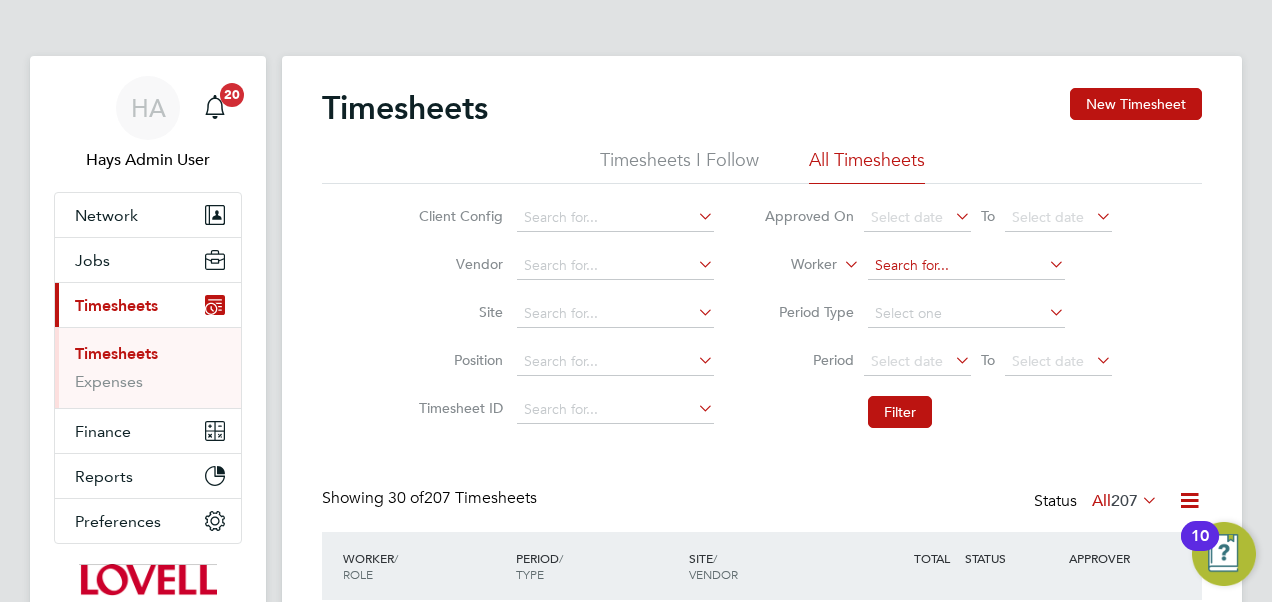 click 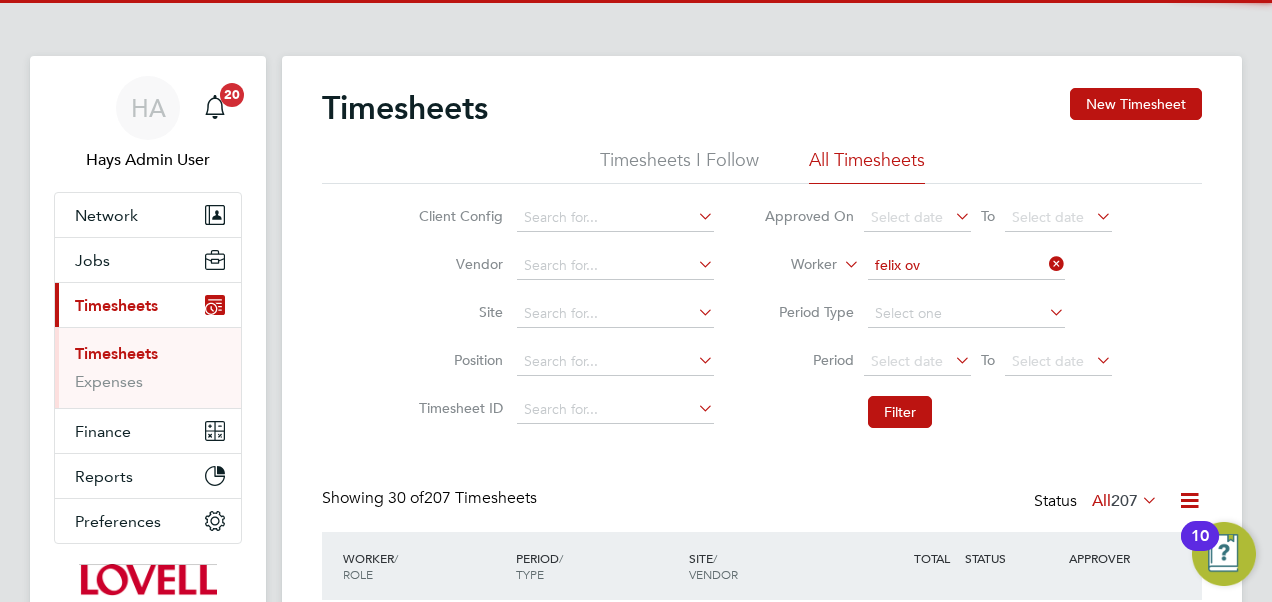 click on "Felix" 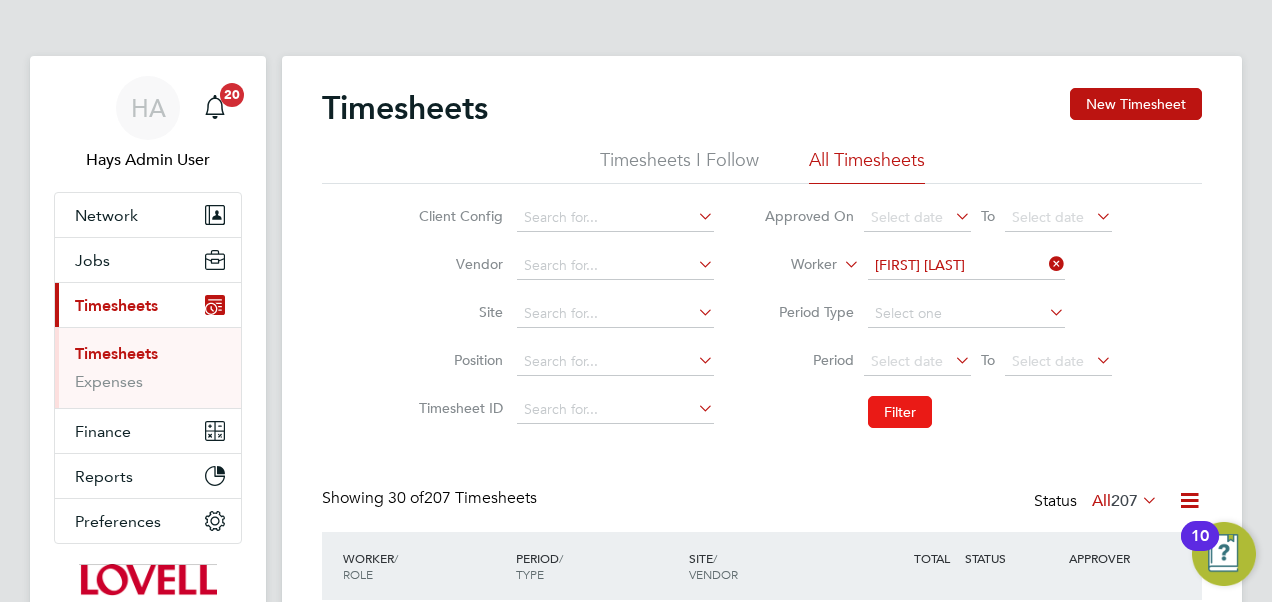 click on "Filter" 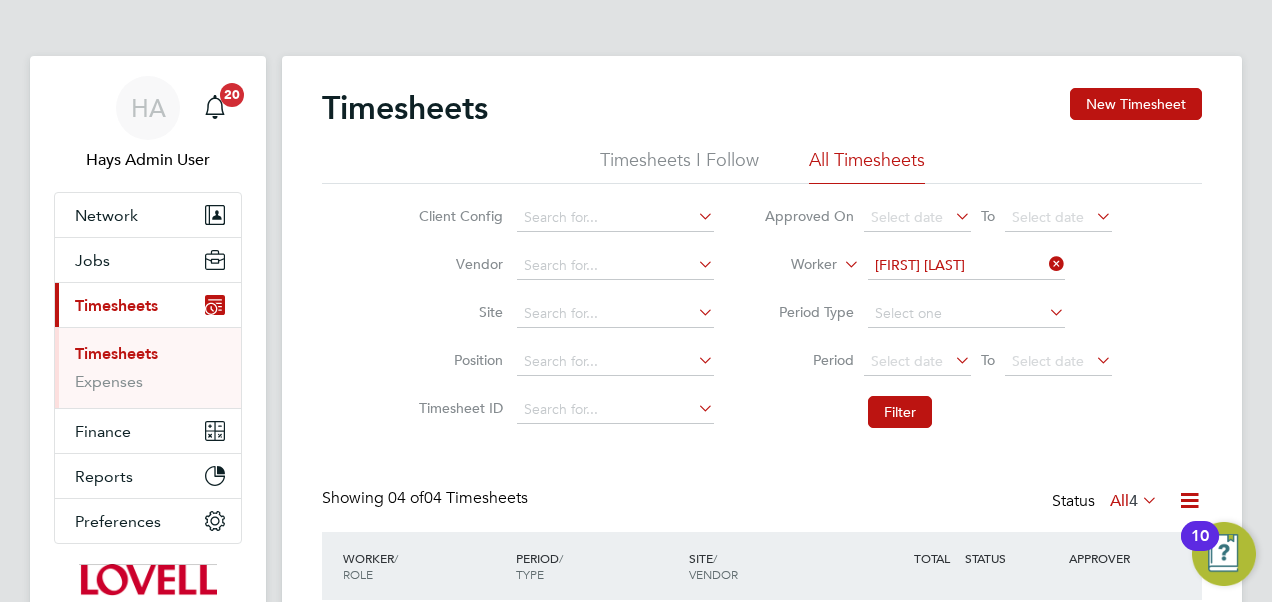 click on "Status  All  4" 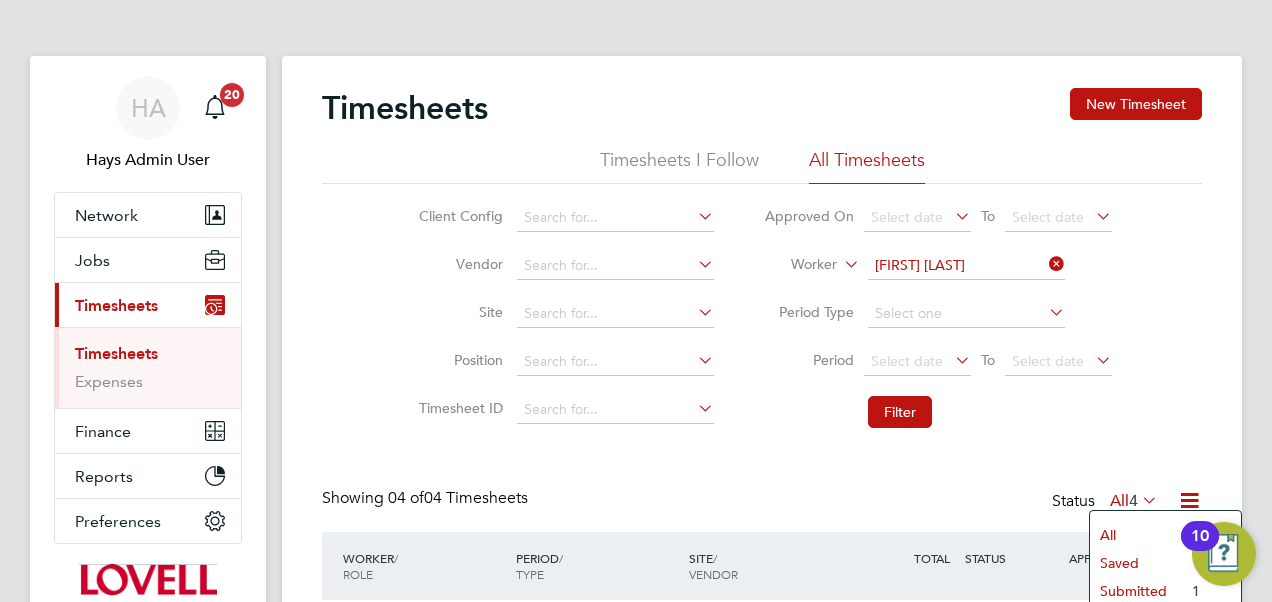 click on "Submitted" 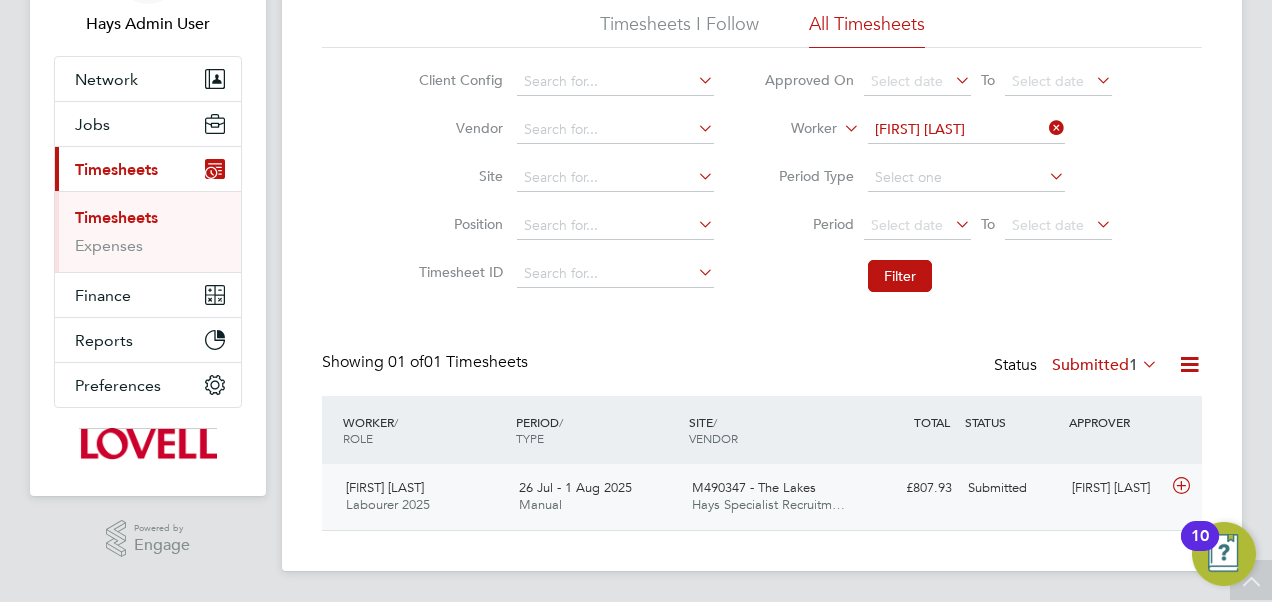 click on "Hays Specialist Recruitm…" 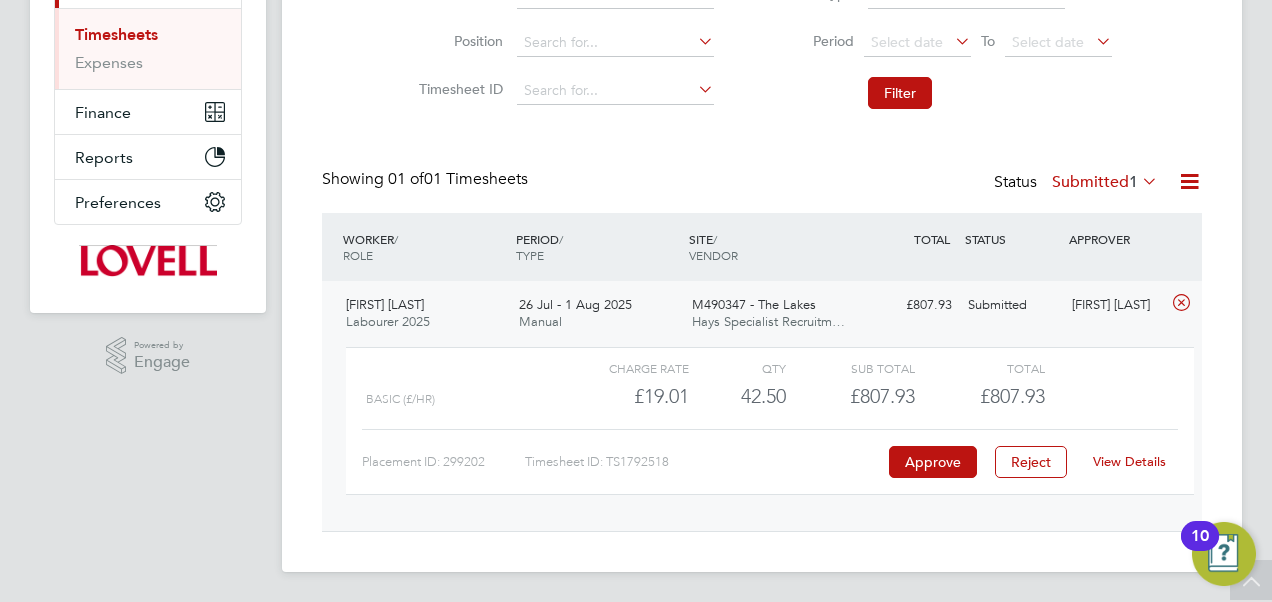 click on "View Details" 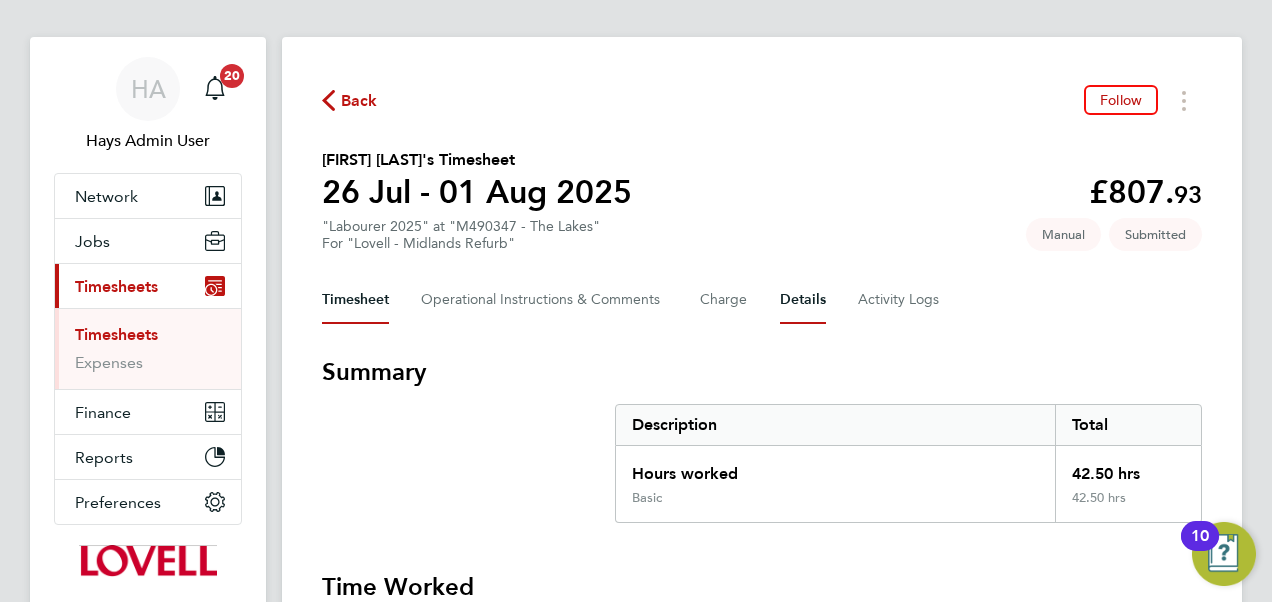 scroll, scrollTop: 20, scrollLeft: 0, axis: vertical 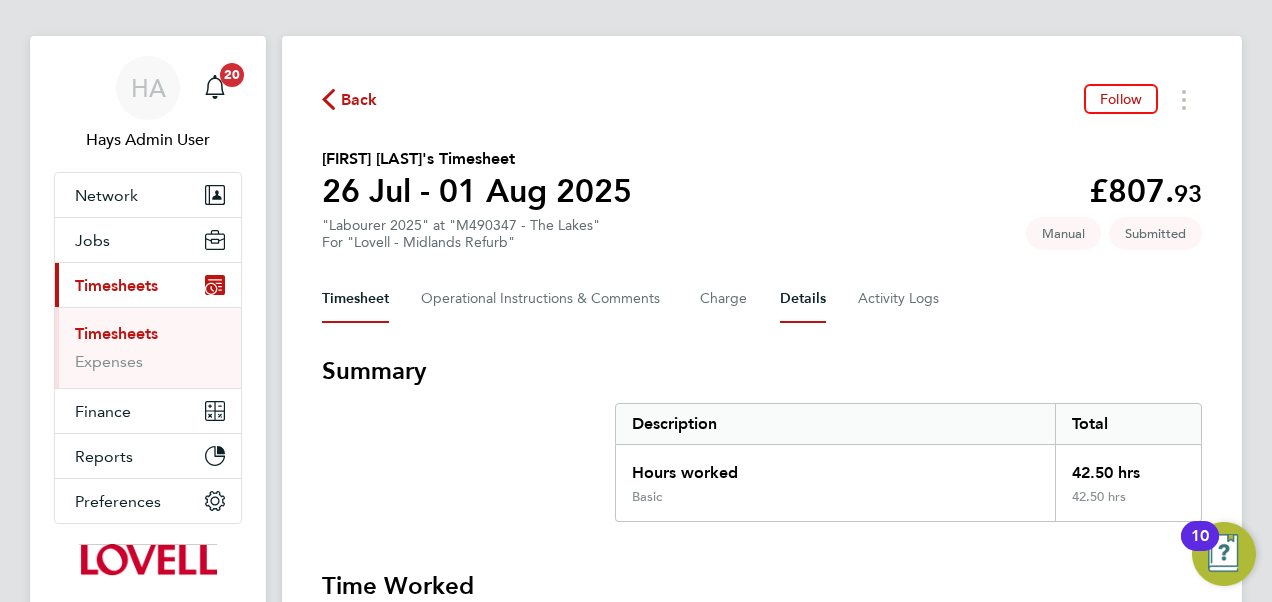 click on "Details" at bounding box center (803, 299) 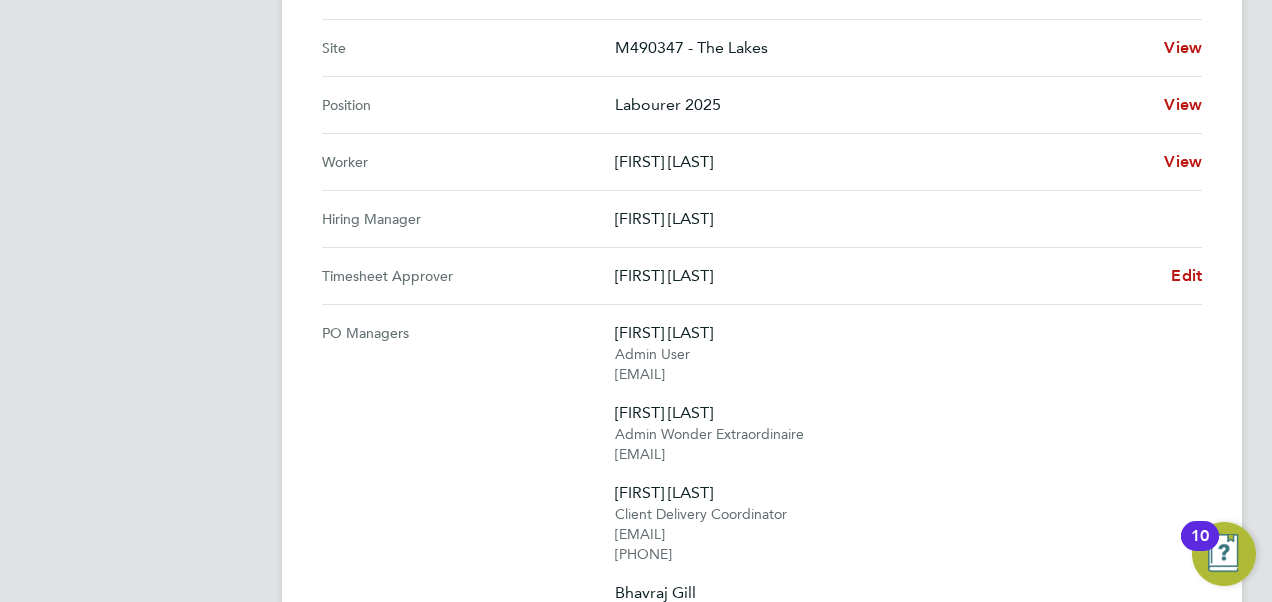 scroll, scrollTop: 842, scrollLeft: 0, axis: vertical 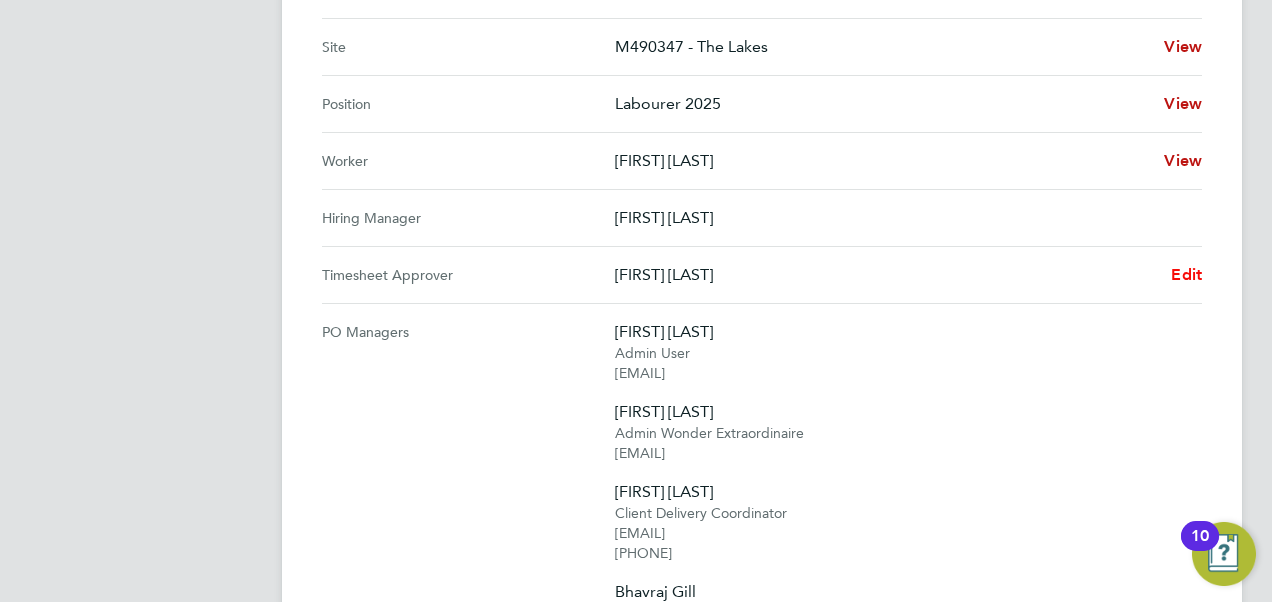 click on "Edit" at bounding box center [1186, 274] 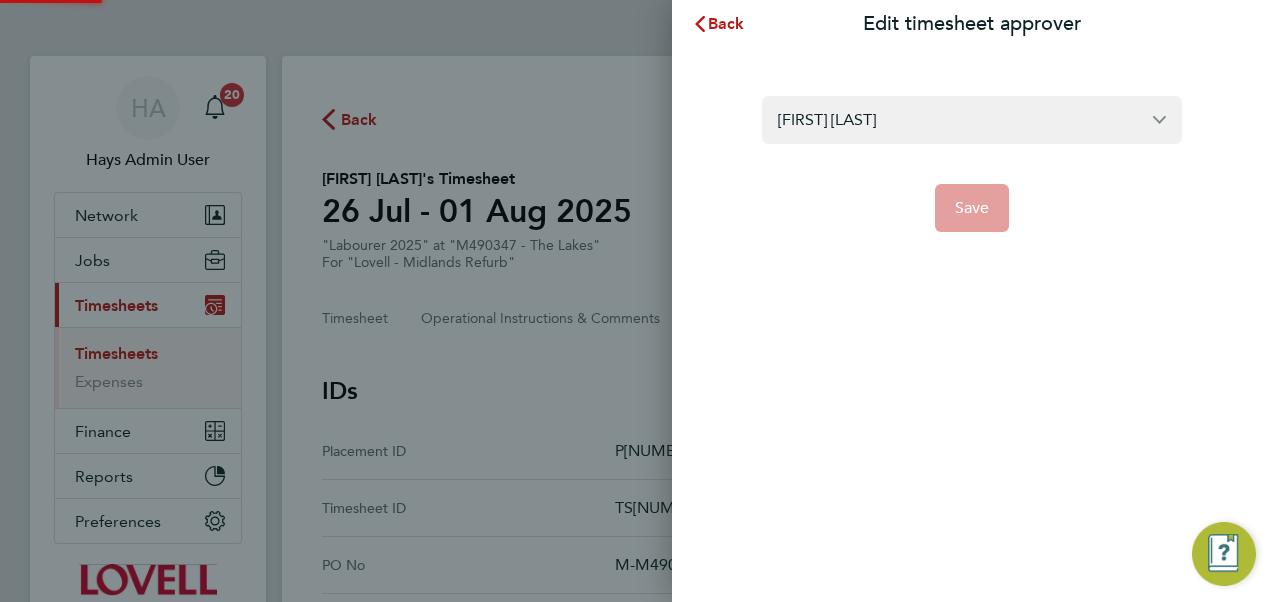 scroll, scrollTop: 0, scrollLeft: 0, axis: both 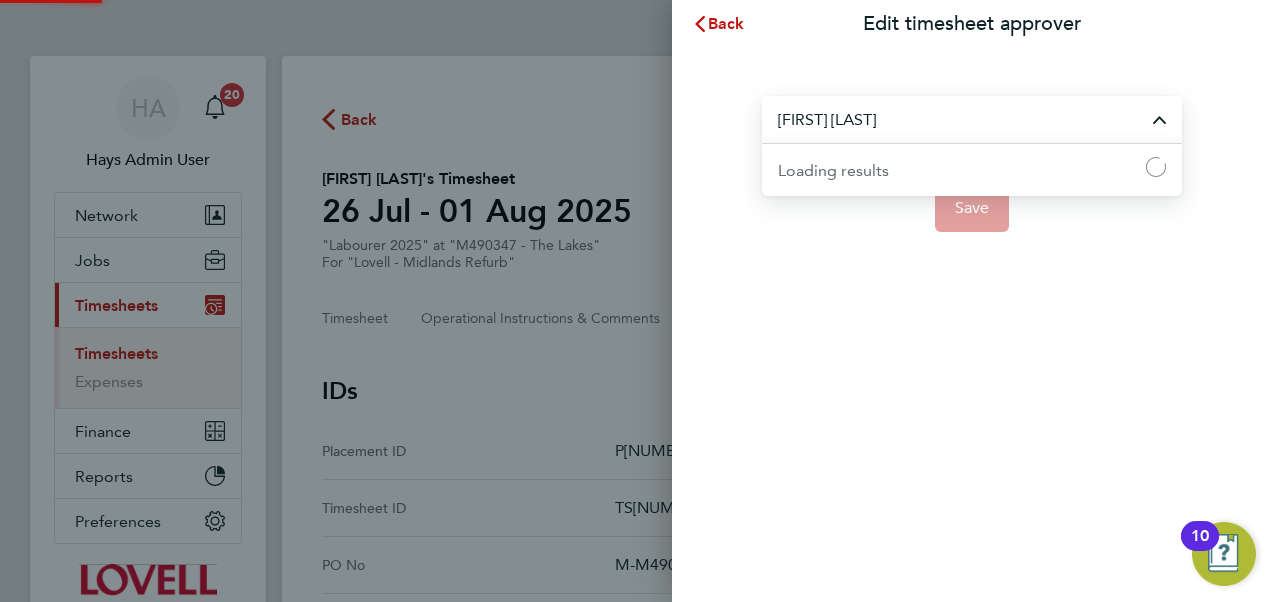 click on "[FIRST] [LAST]" at bounding box center [972, 119] 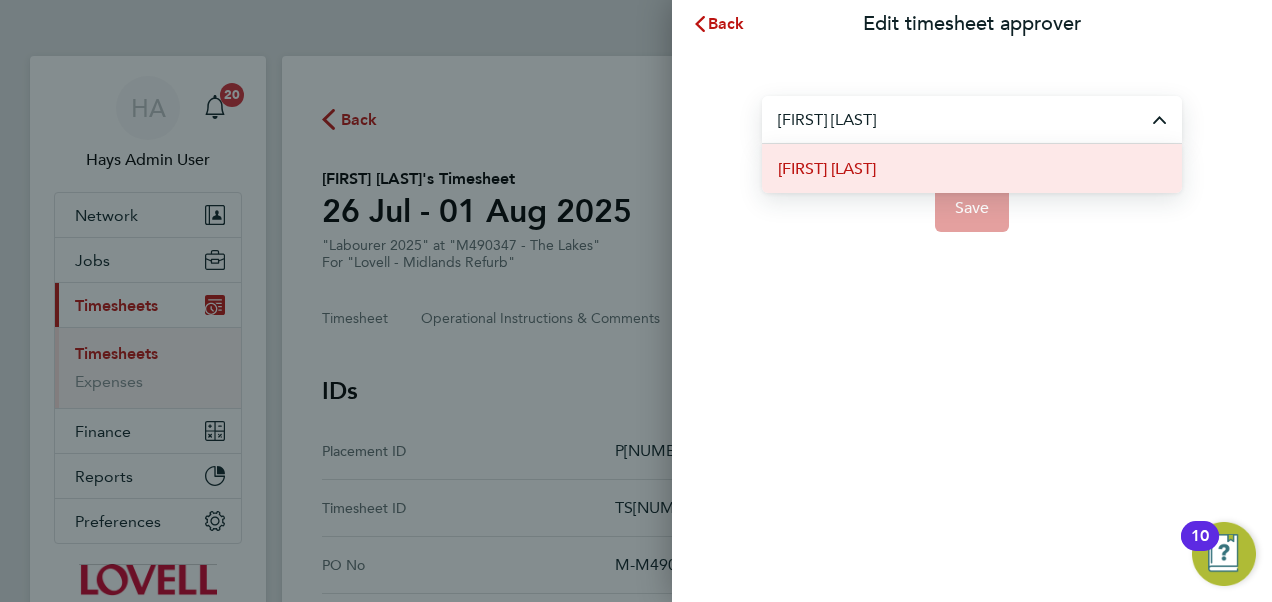 click on "[FIRST] [LAST]" at bounding box center [827, 169] 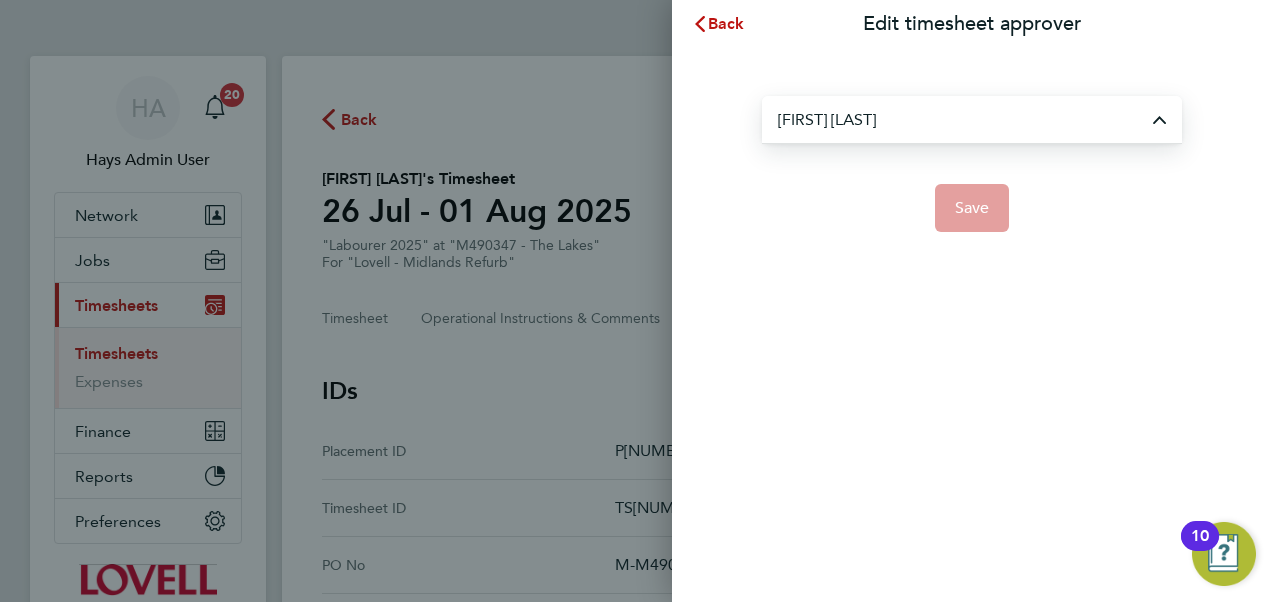 type on "Jonathan Bates" 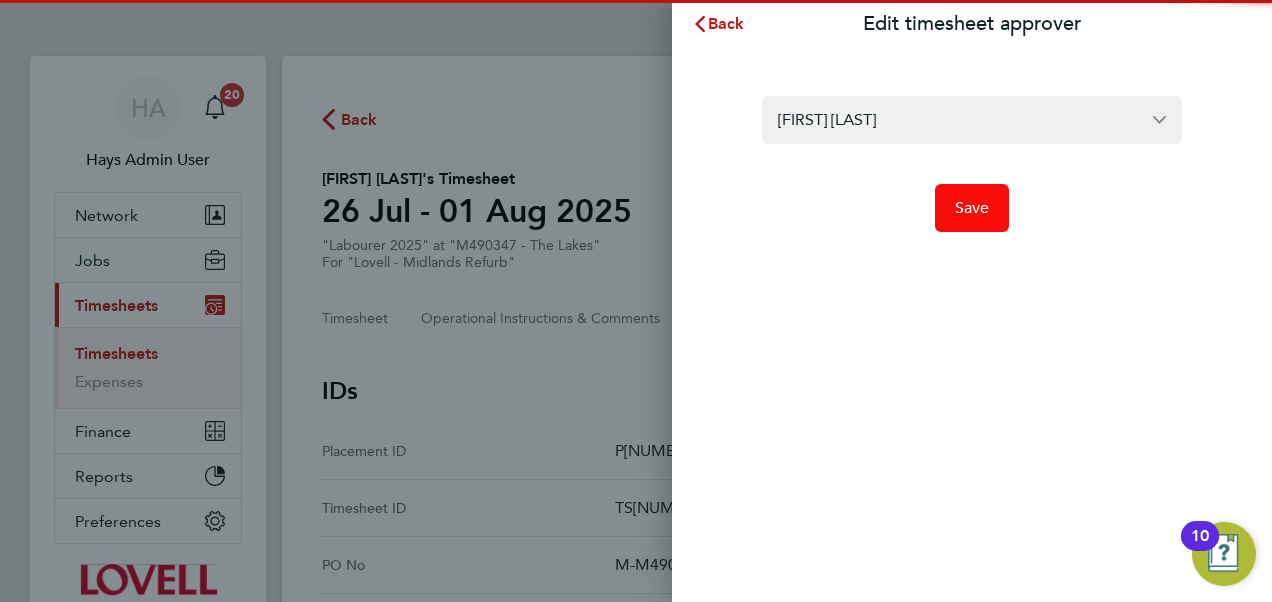 click on "Save" 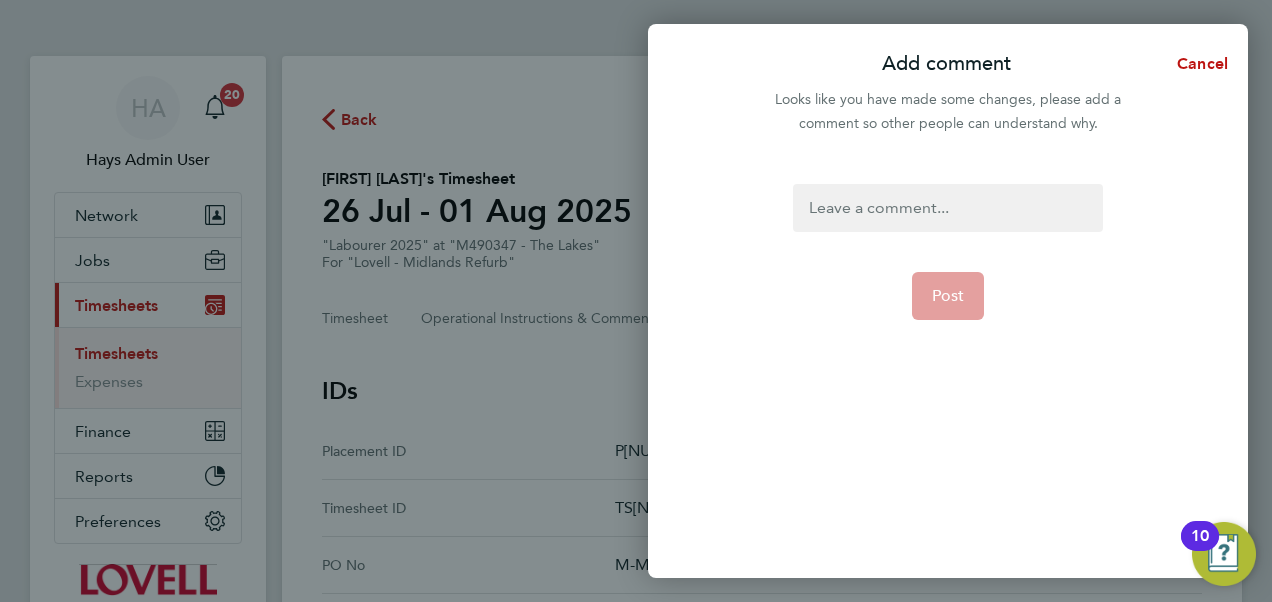 click at bounding box center [947, 208] 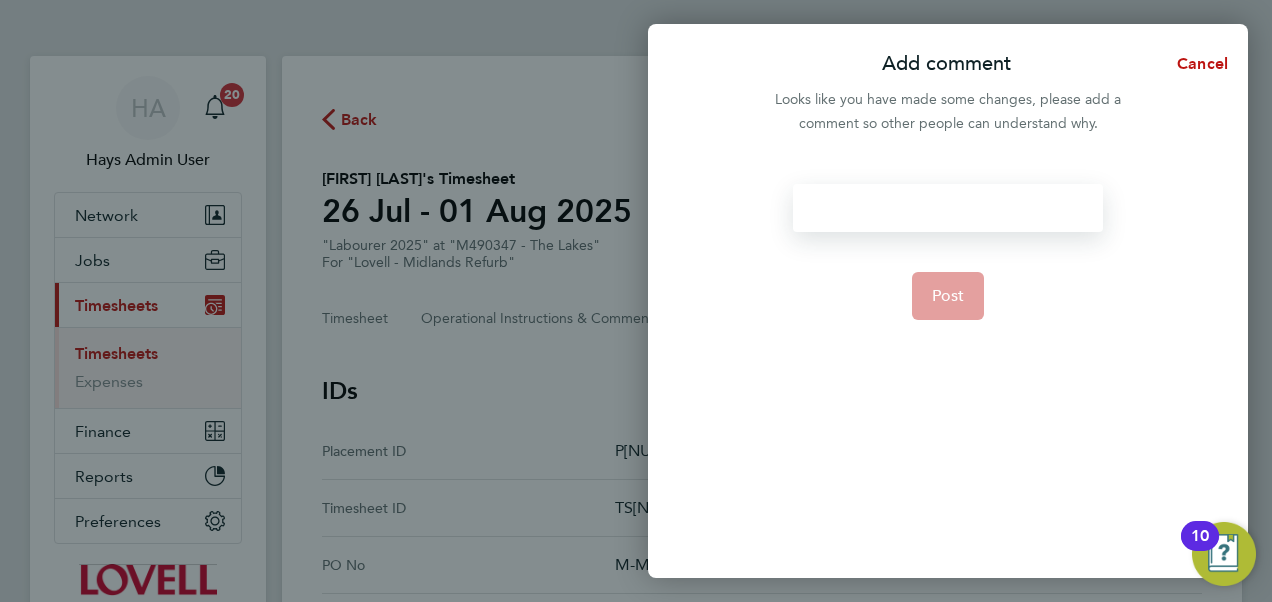 click at bounding box center (947, 208) 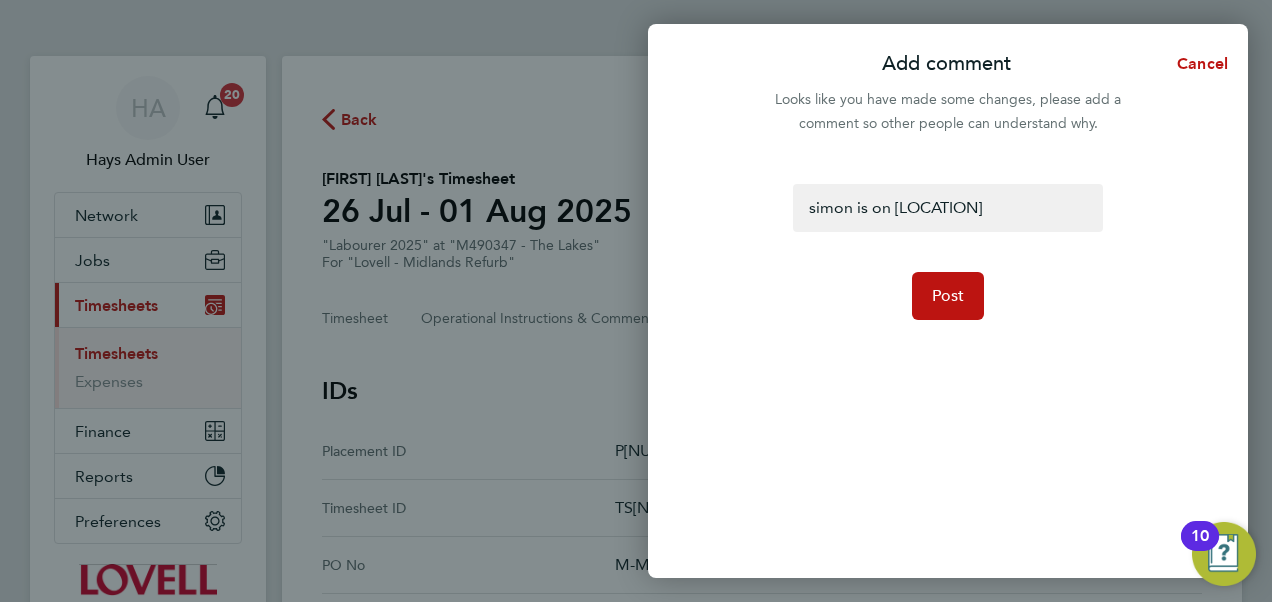 click on "simon is on holiday  Post" 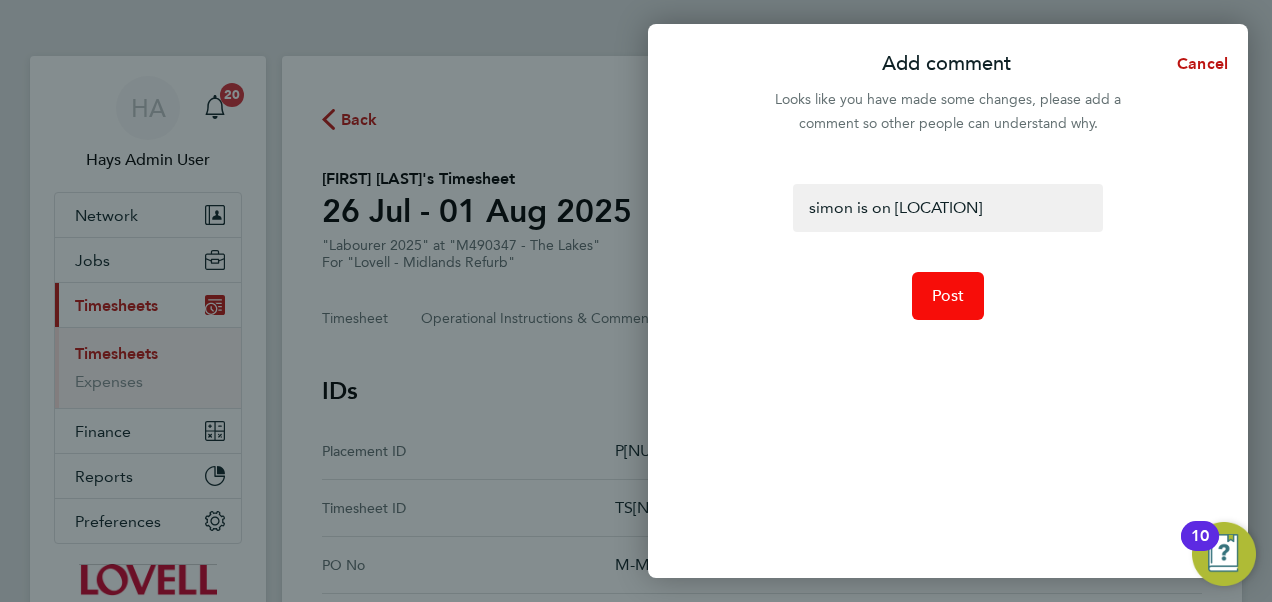 click on "Post" 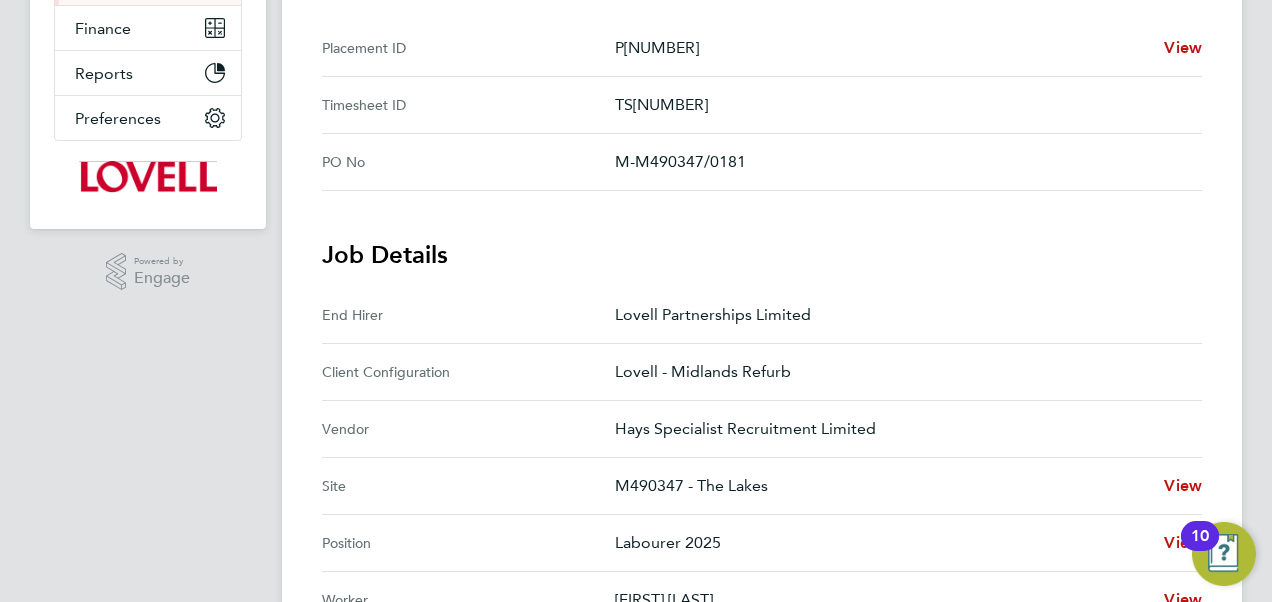 scroll, scrollTop: 404, scrollLeft: 0, axis: vertical 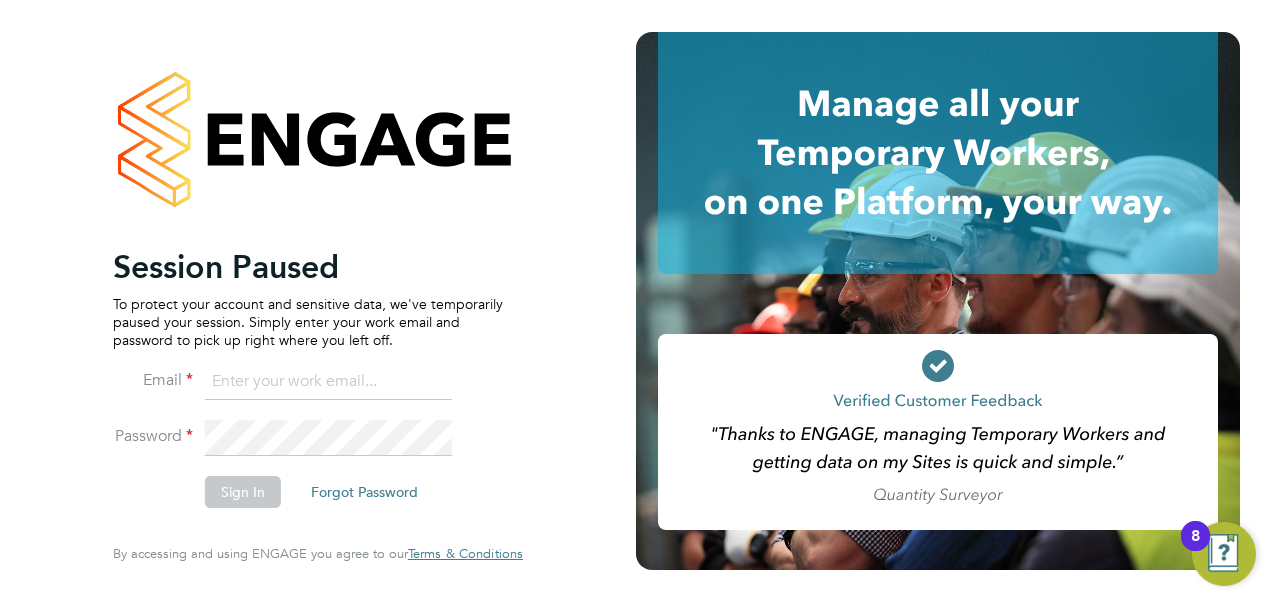 click 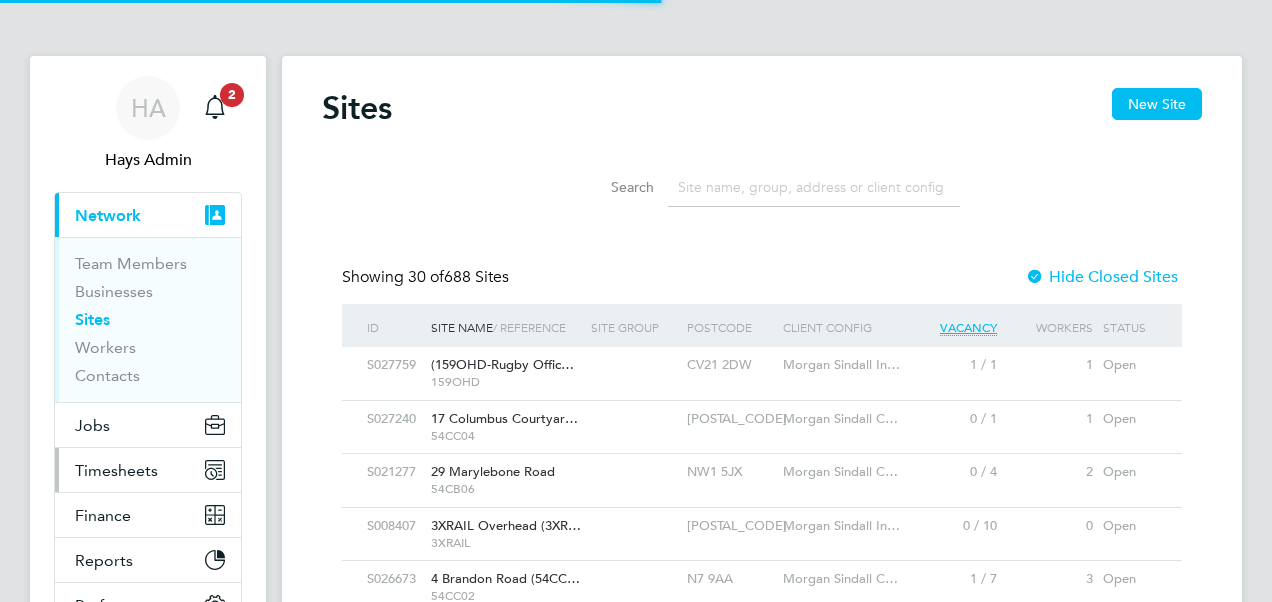 scroll, scrollTop: 0, scrollLeft: 0, axis: both 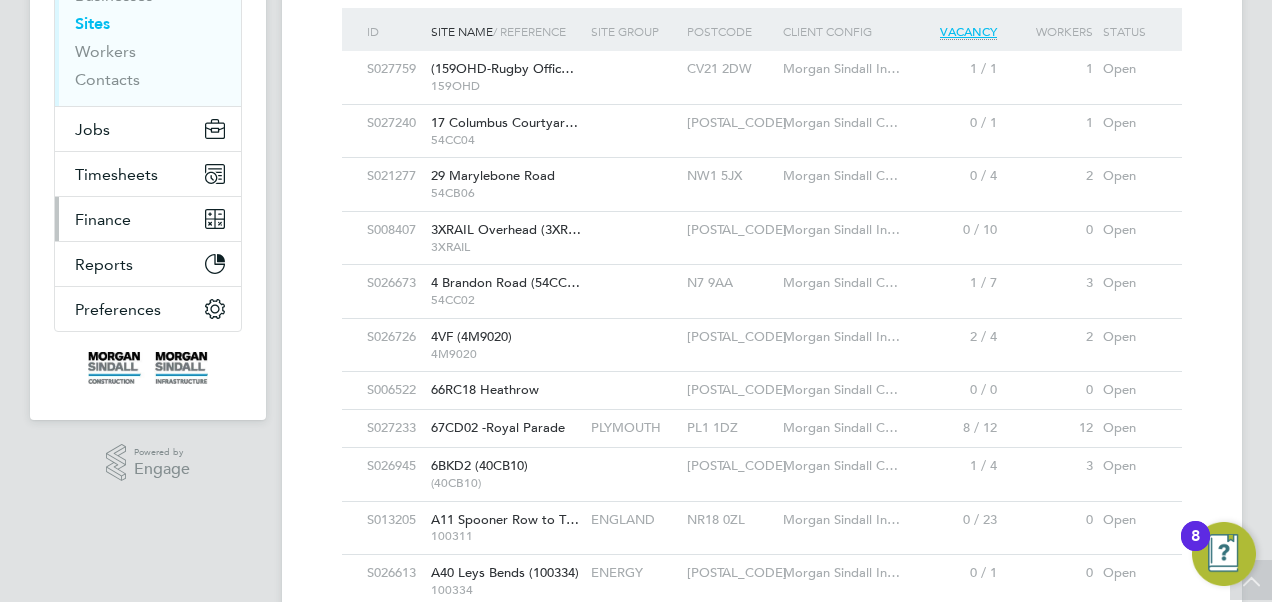 click on "Finance" at bounding box center [103, 219] 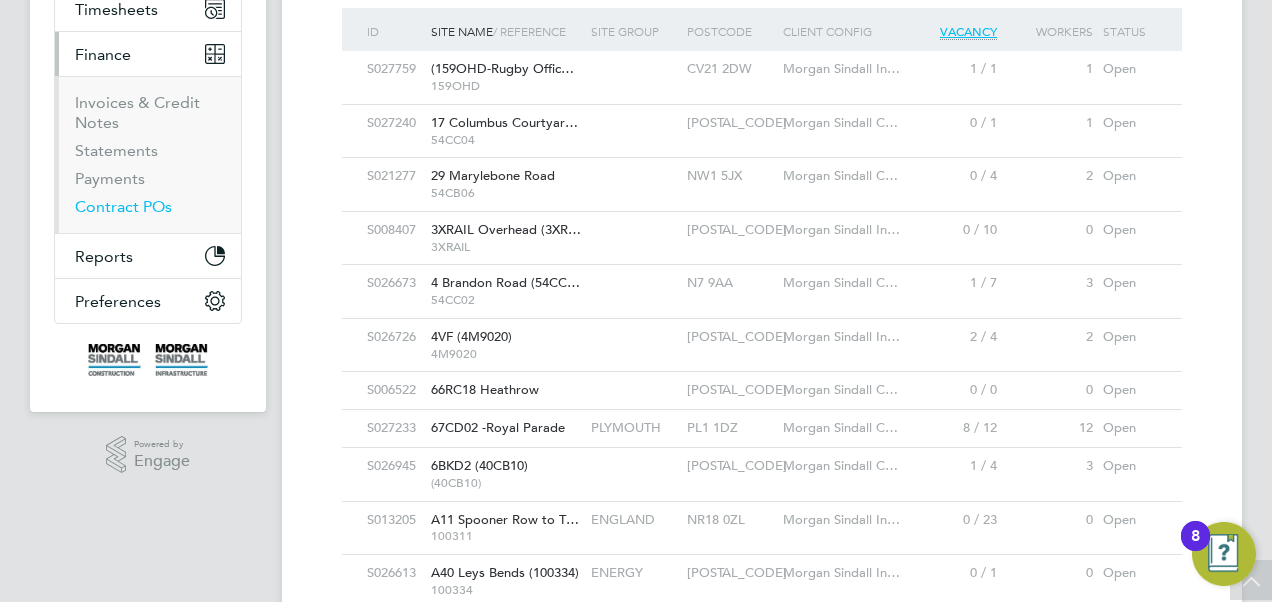 click on "Contract POs" at bounding box center (123, 206) 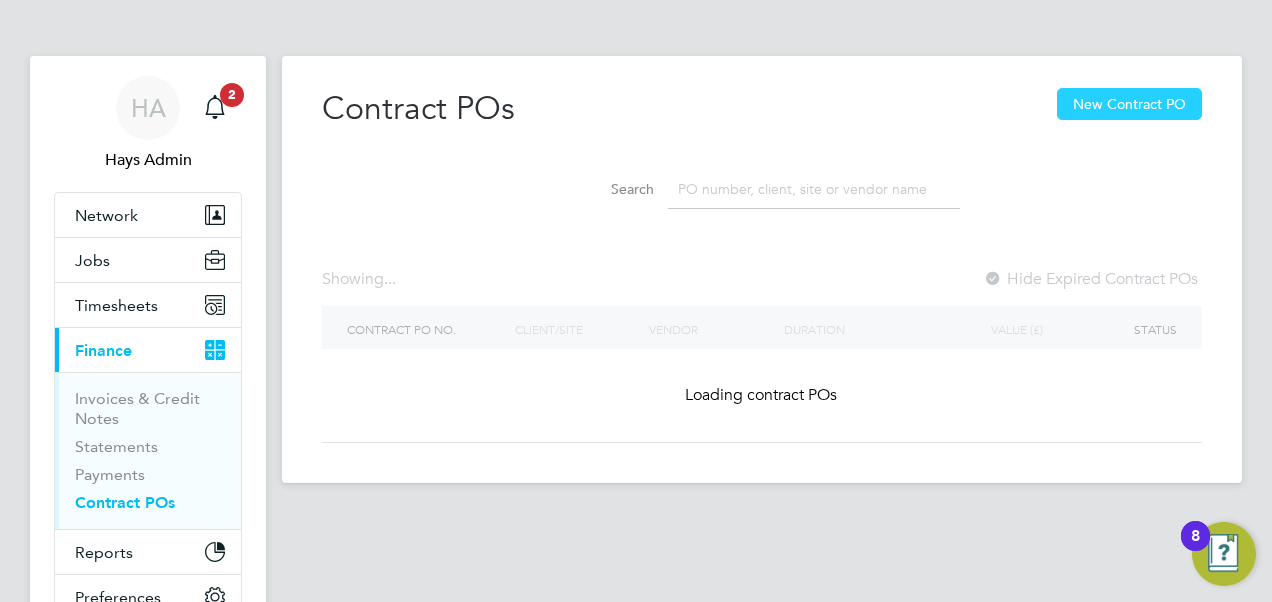click on "New Contract PO" 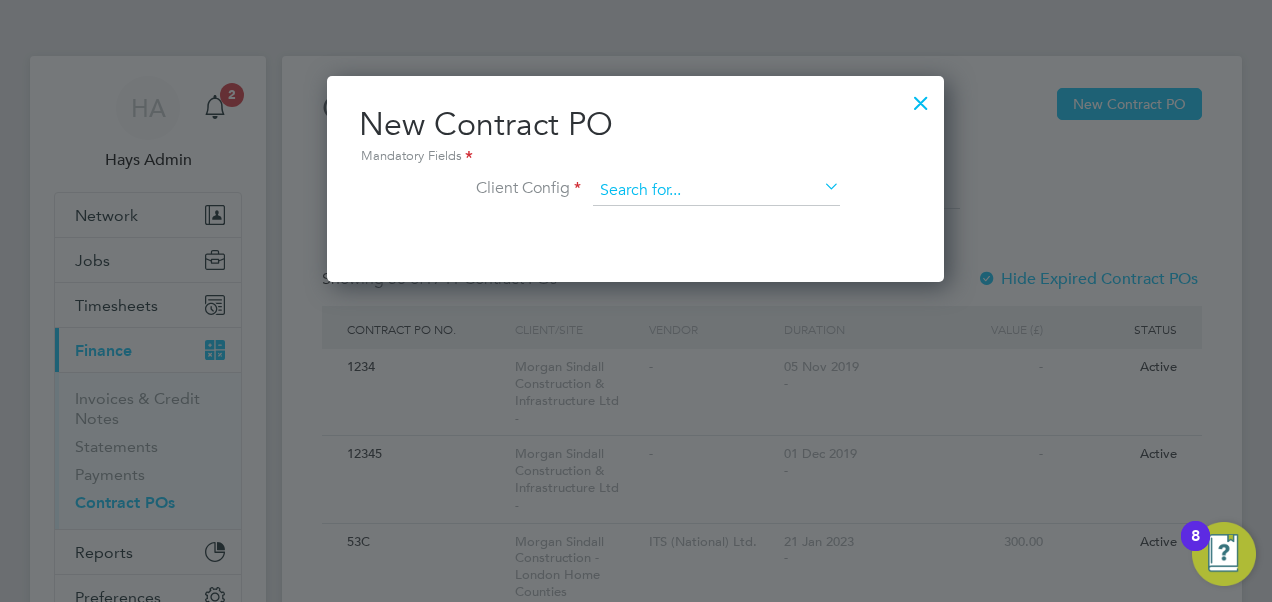 click at bounding box center [716, 191] 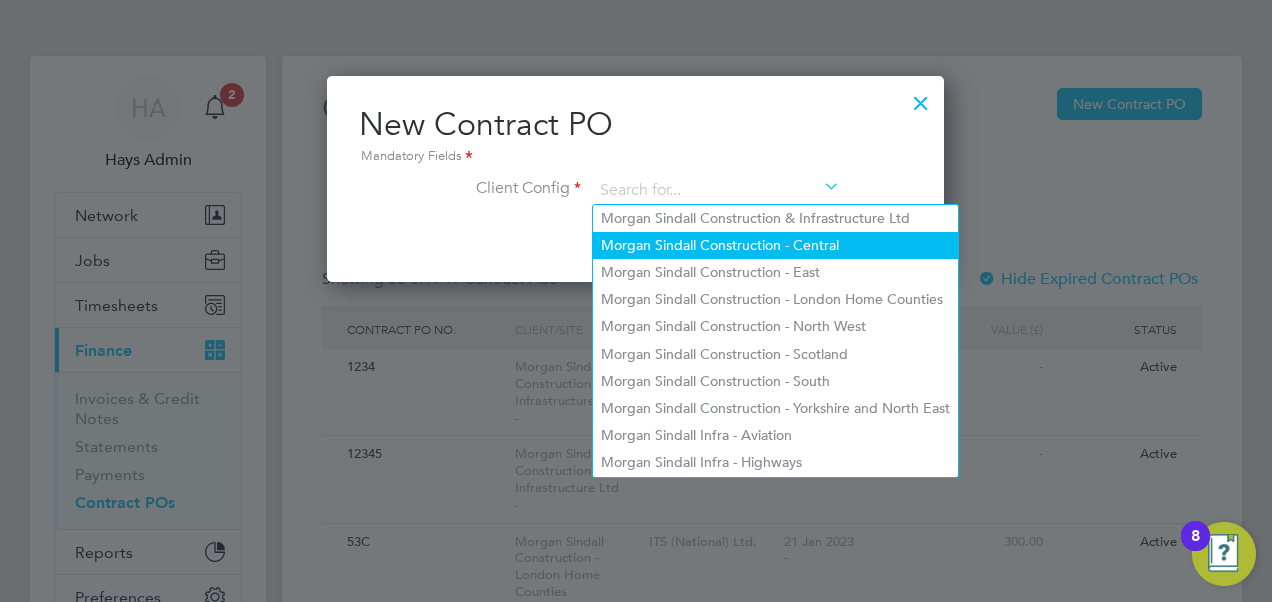 click on "Morgan Sindall Construction - Central" 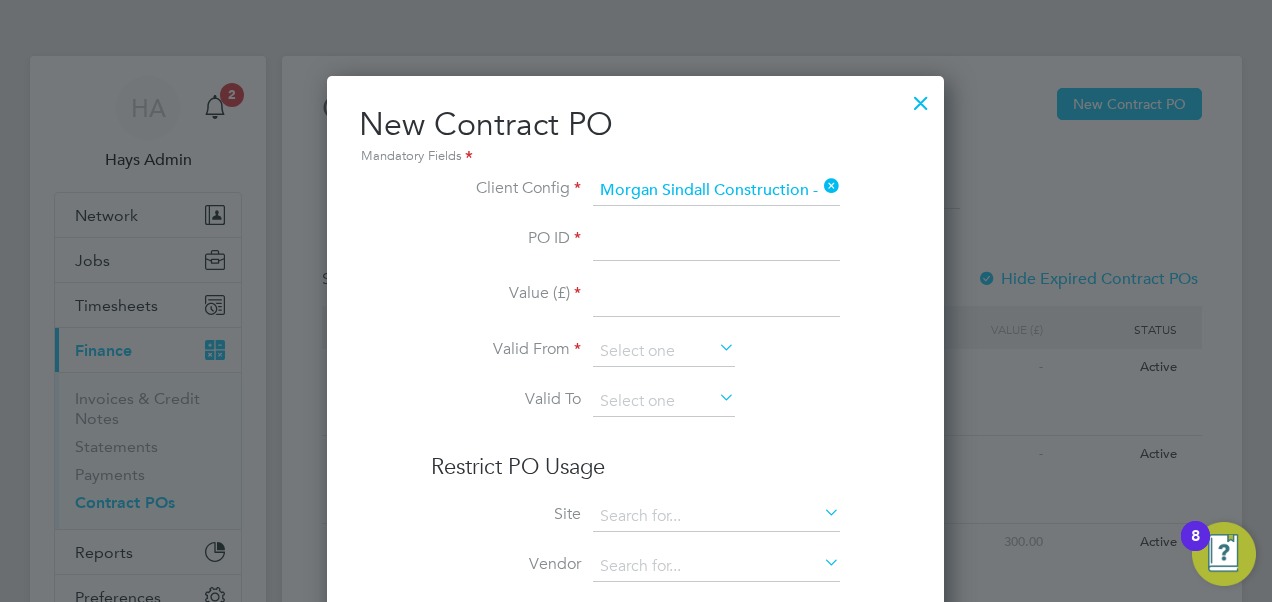 click at bounding box center (716, 244) 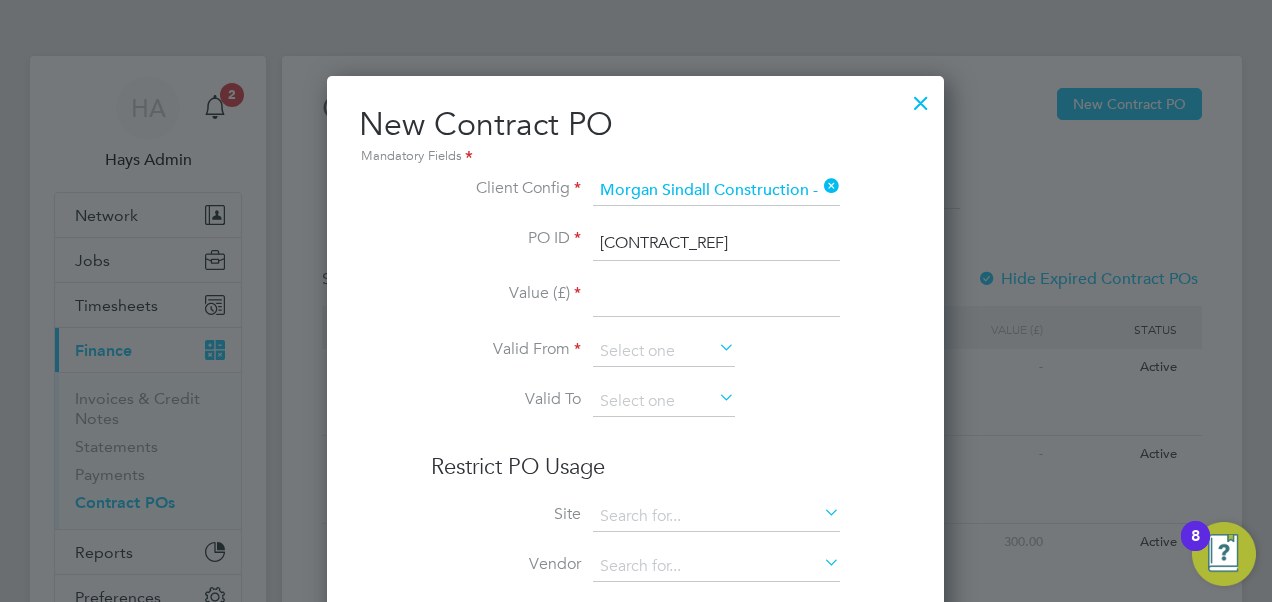 click on "[CONTRACT_REF]" at bounding box center [716, 244] 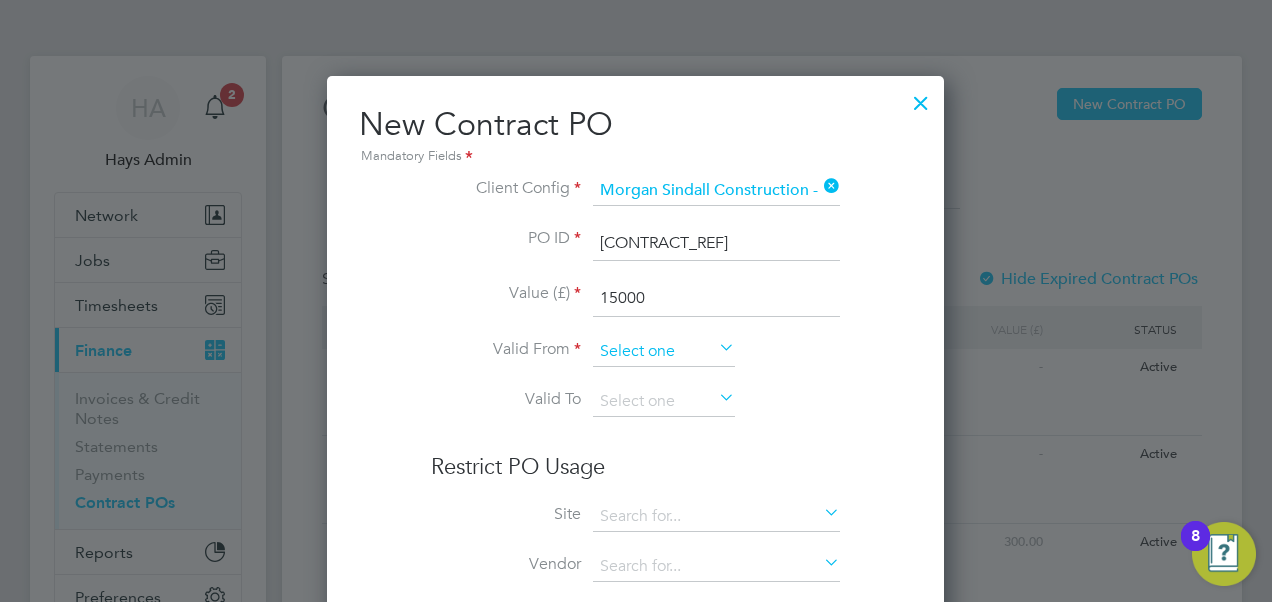 type on "15000" 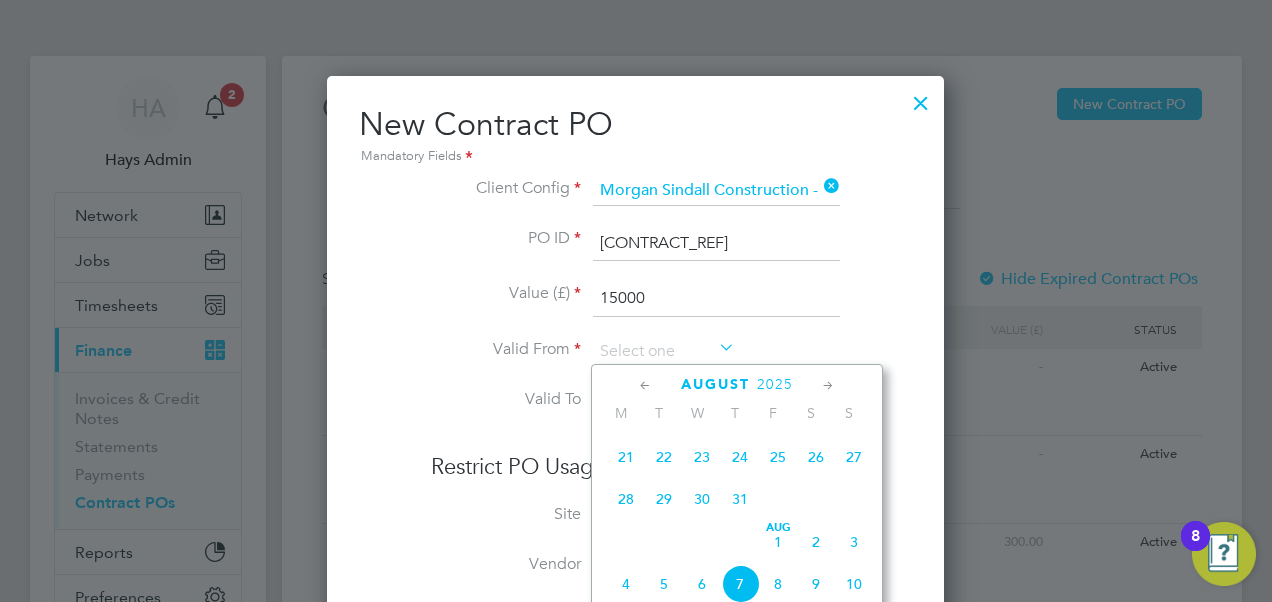 click on "26" 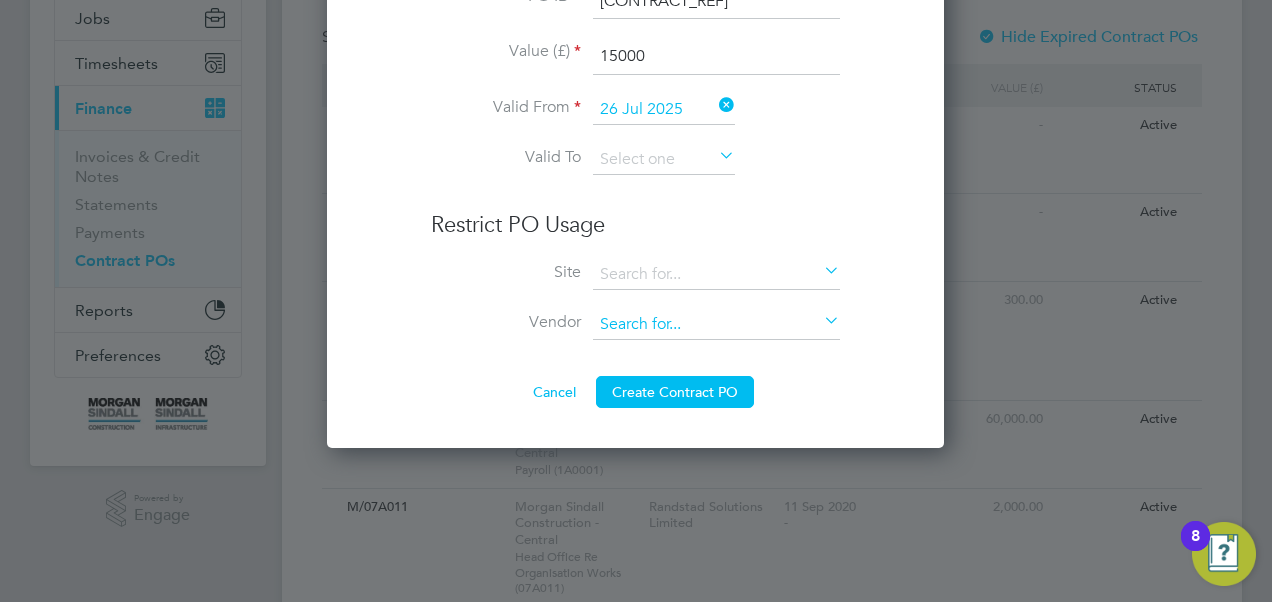 click at bounding box center (716, 325) 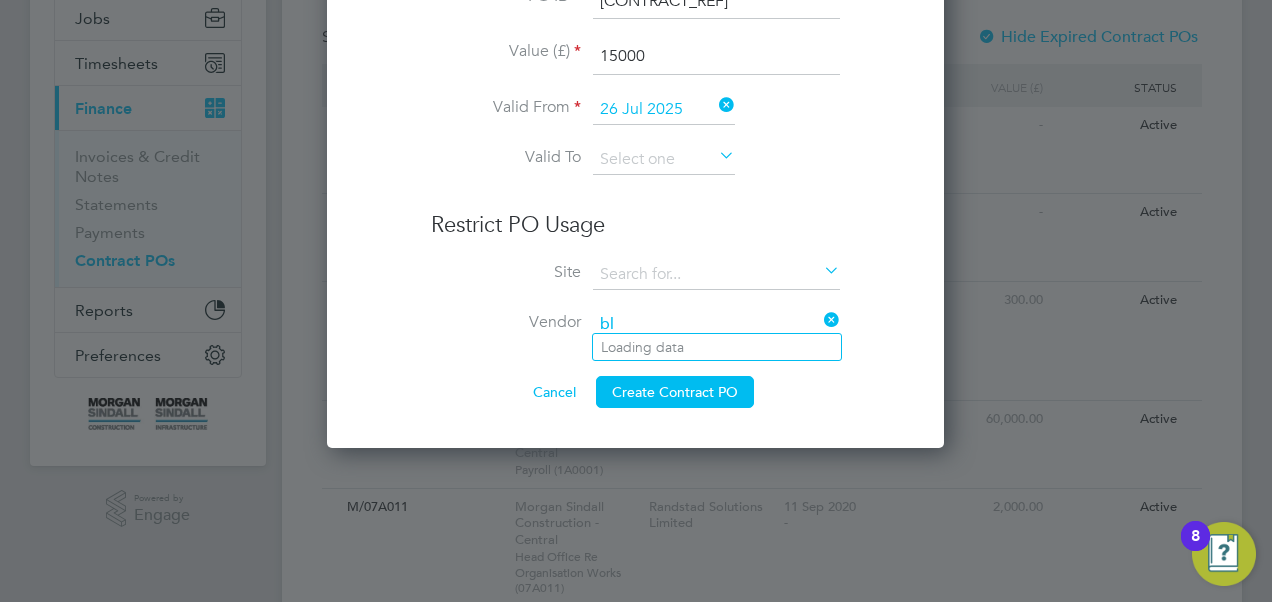 type on "b" 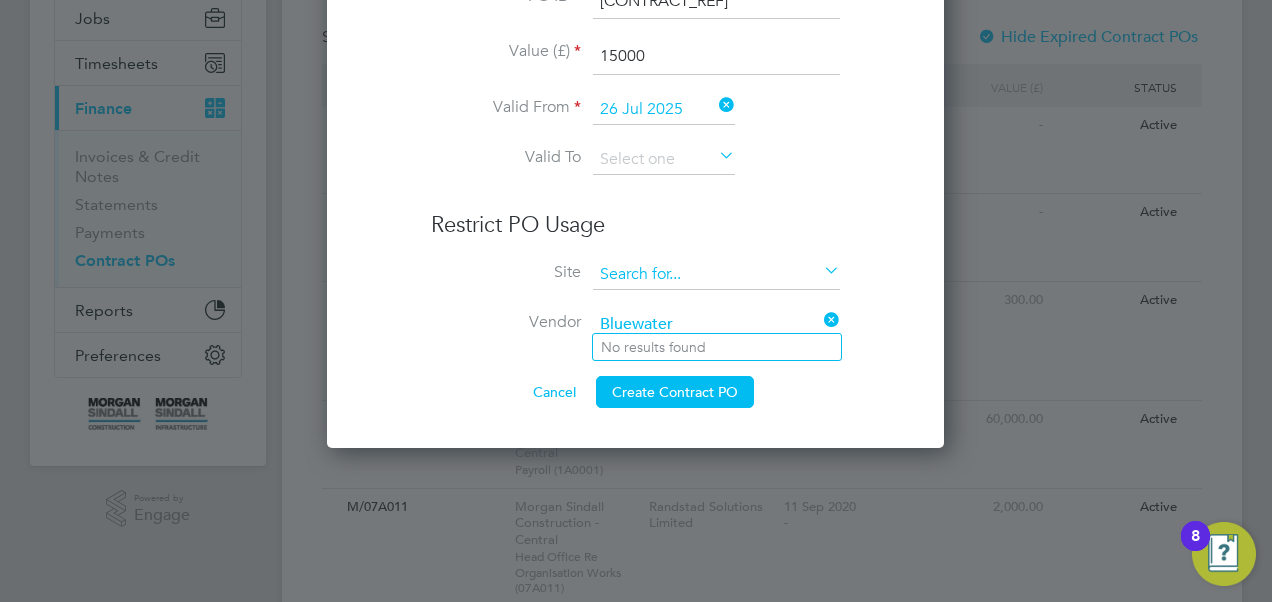 type on "Bluewater" 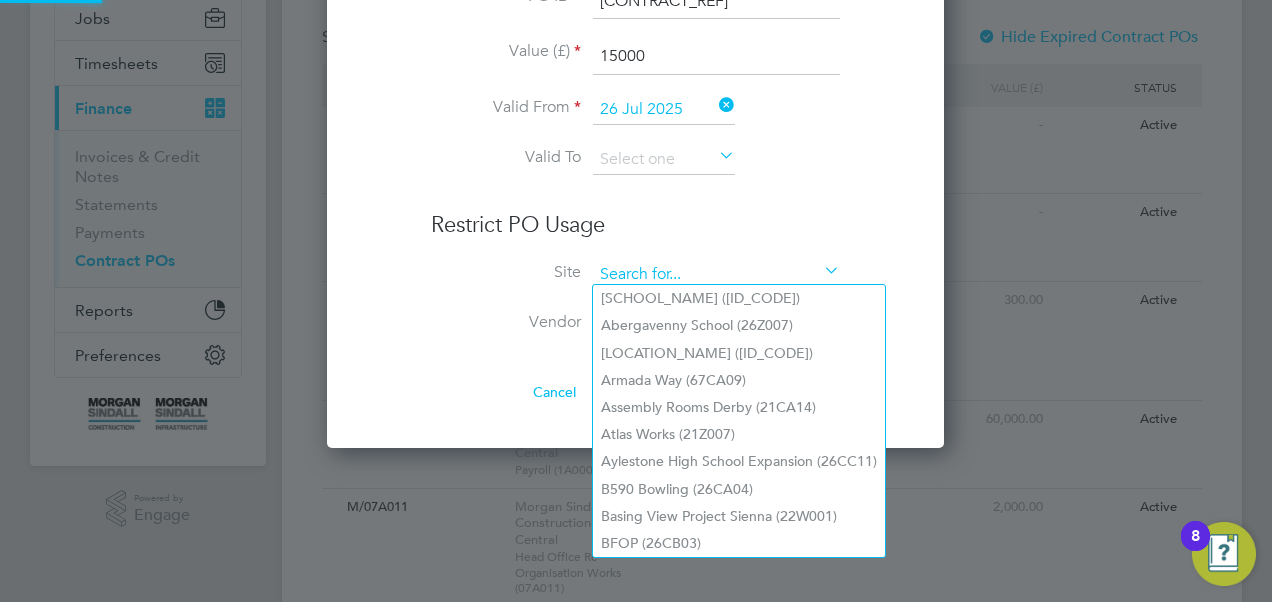 type 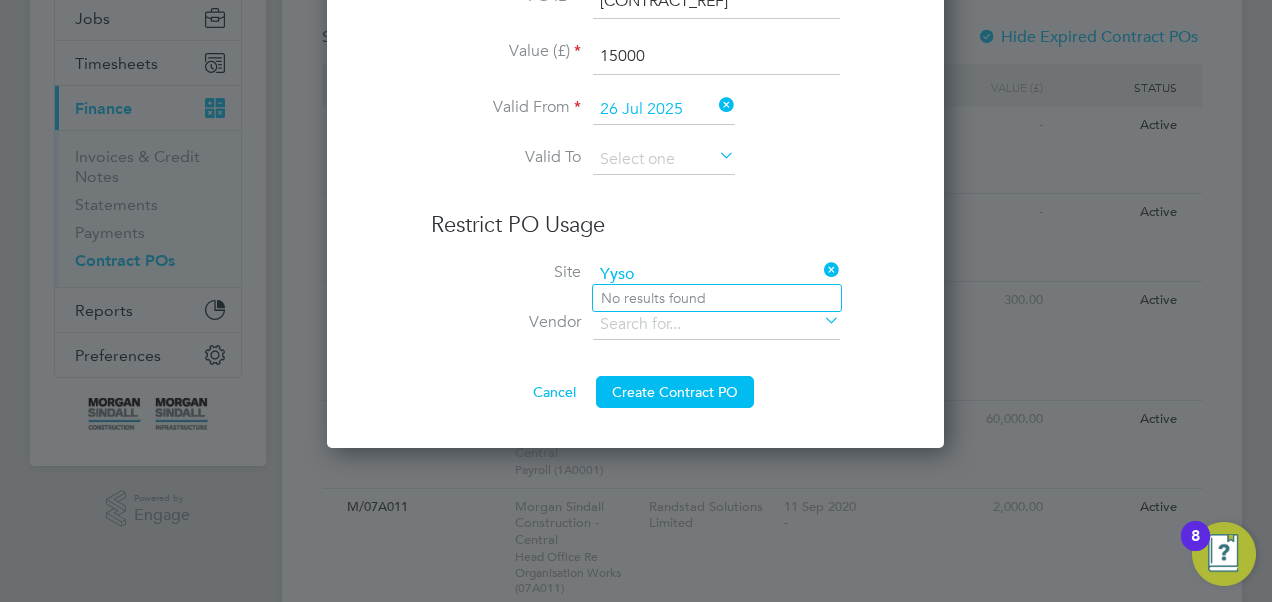 type on "Yyso" 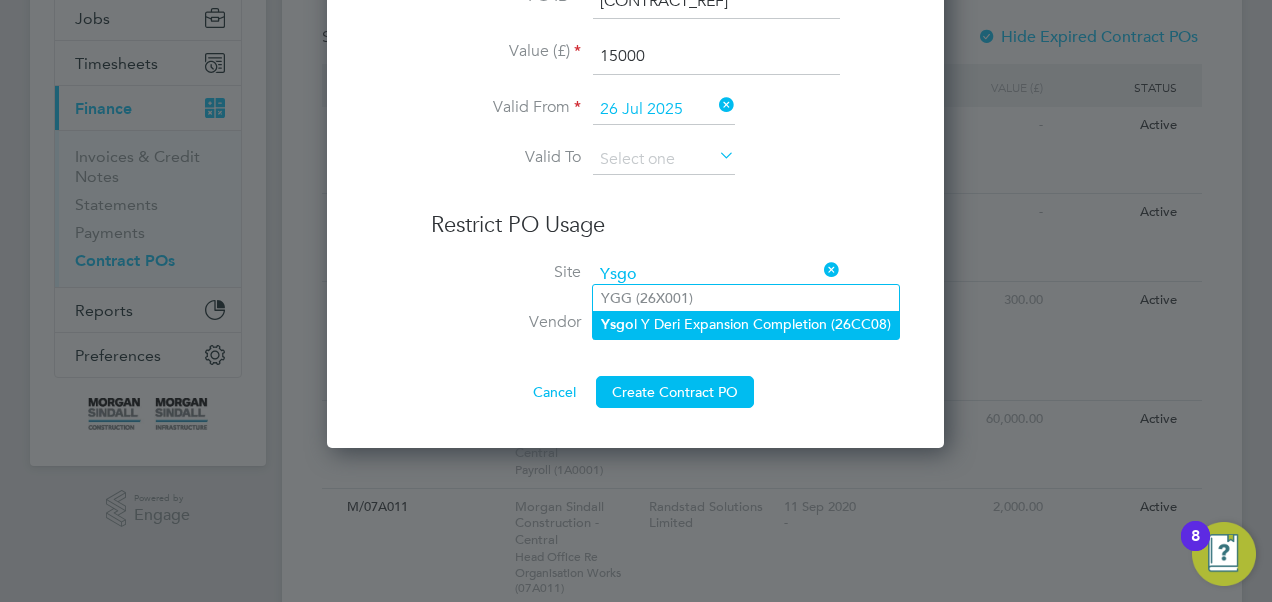 click on "Ysgo l Y Deri Expansion Completion (26CC08)" 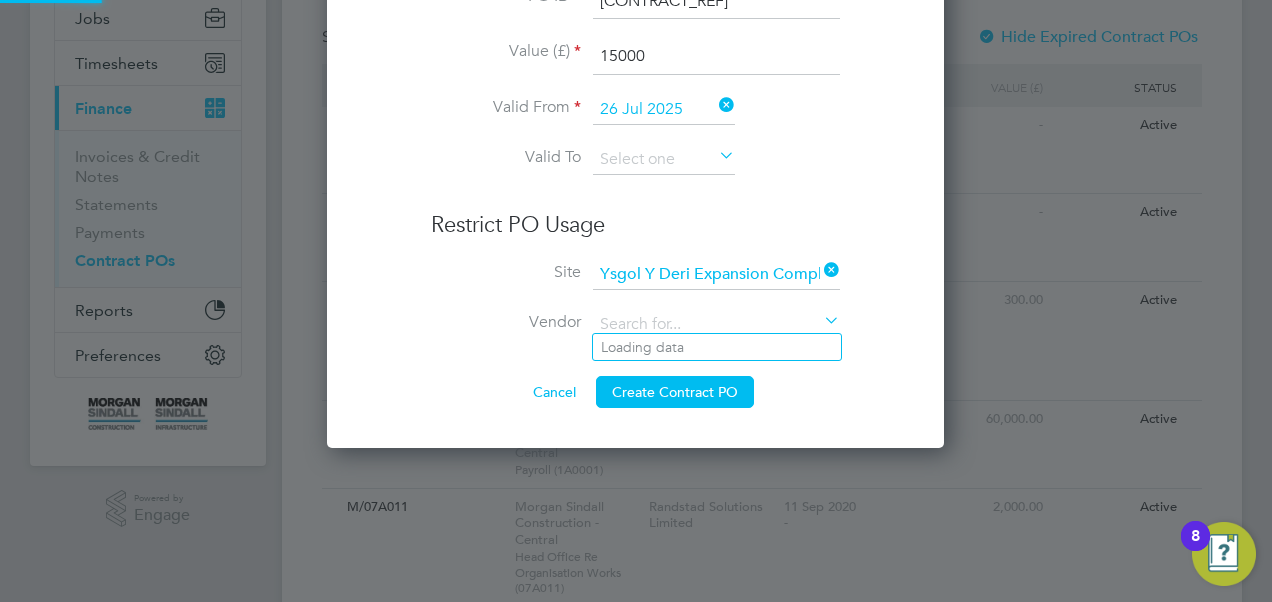 click at bounding box center (716, 325) 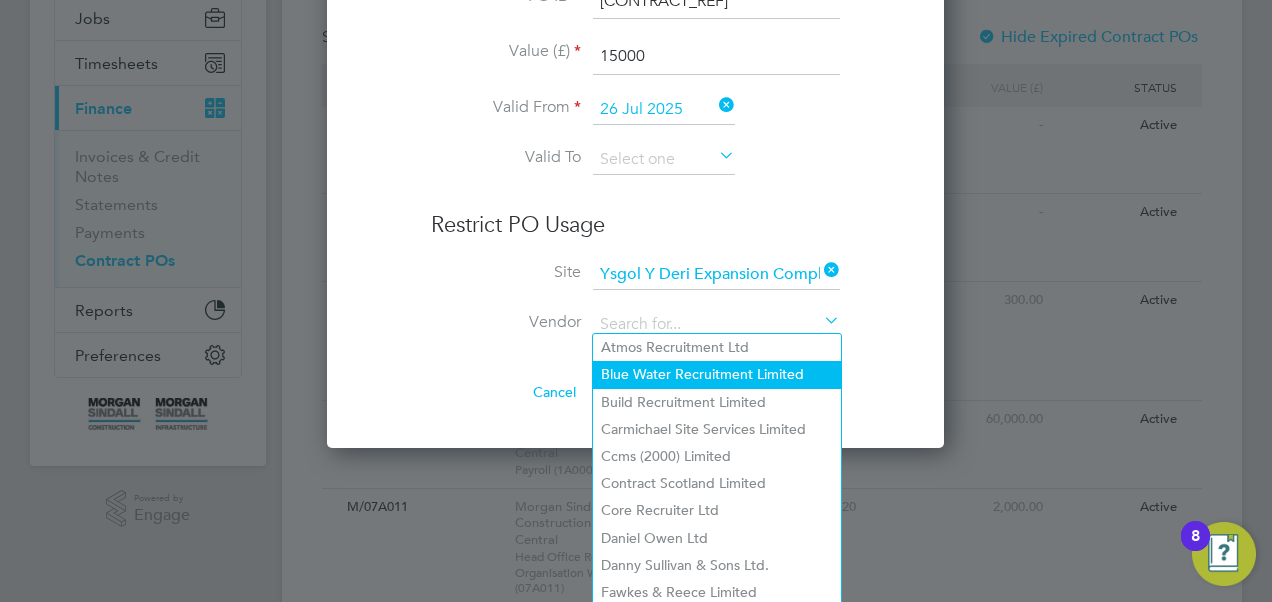 click on "Blue Water Recruitment Limited" 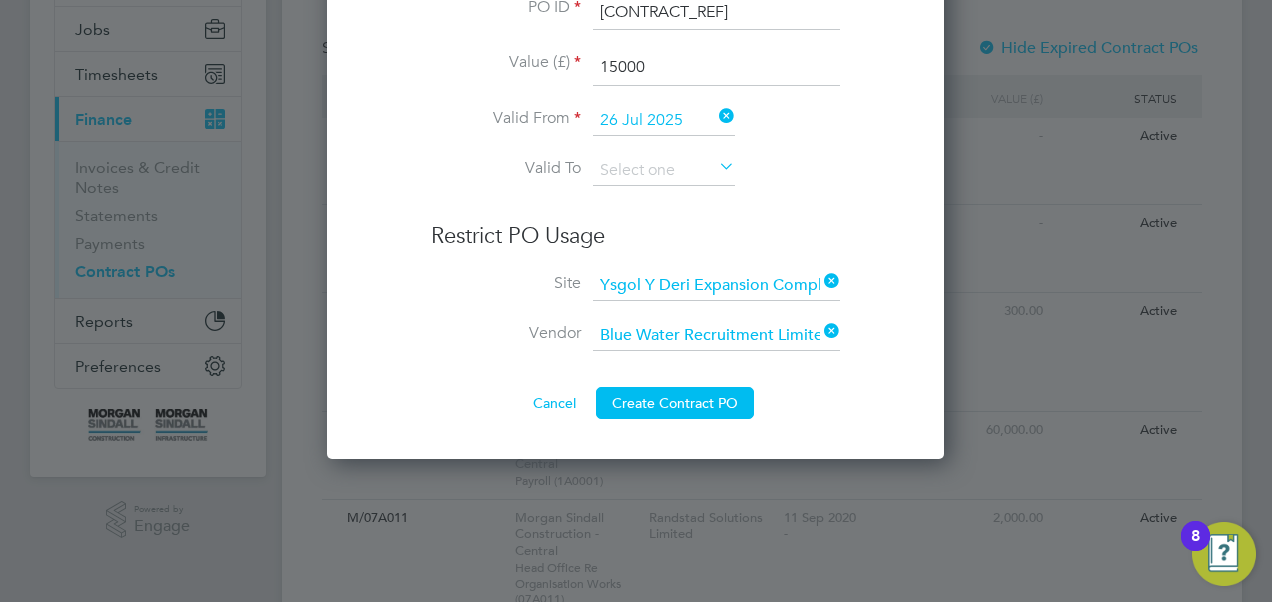 scroll, scrollTop: 393, scrollLeft: 0, axis: vertical 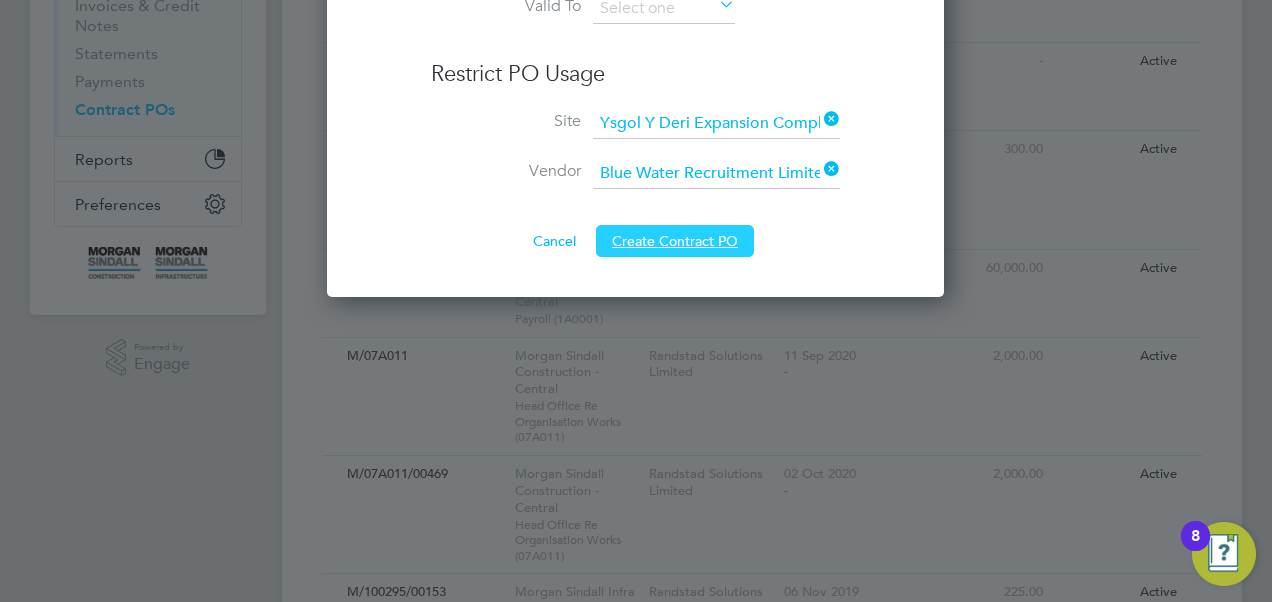 click on "Create Contract PO" at bounding box center (675, 241) 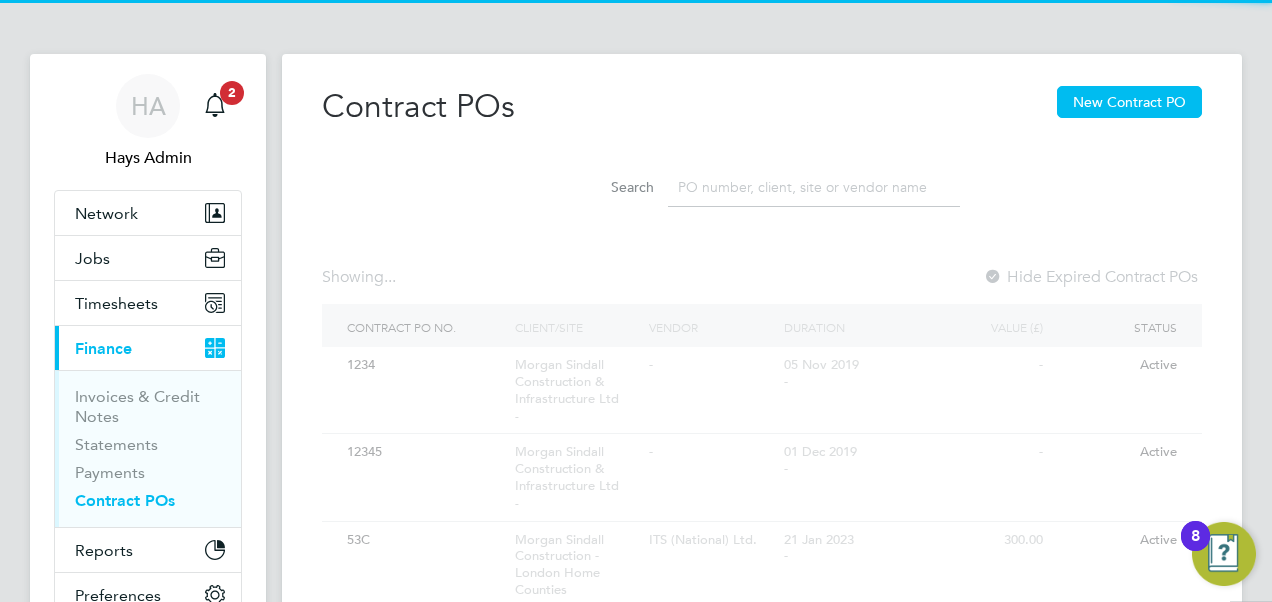 scroll, scrollTop: 0, scrollLeft: 0, axis: both 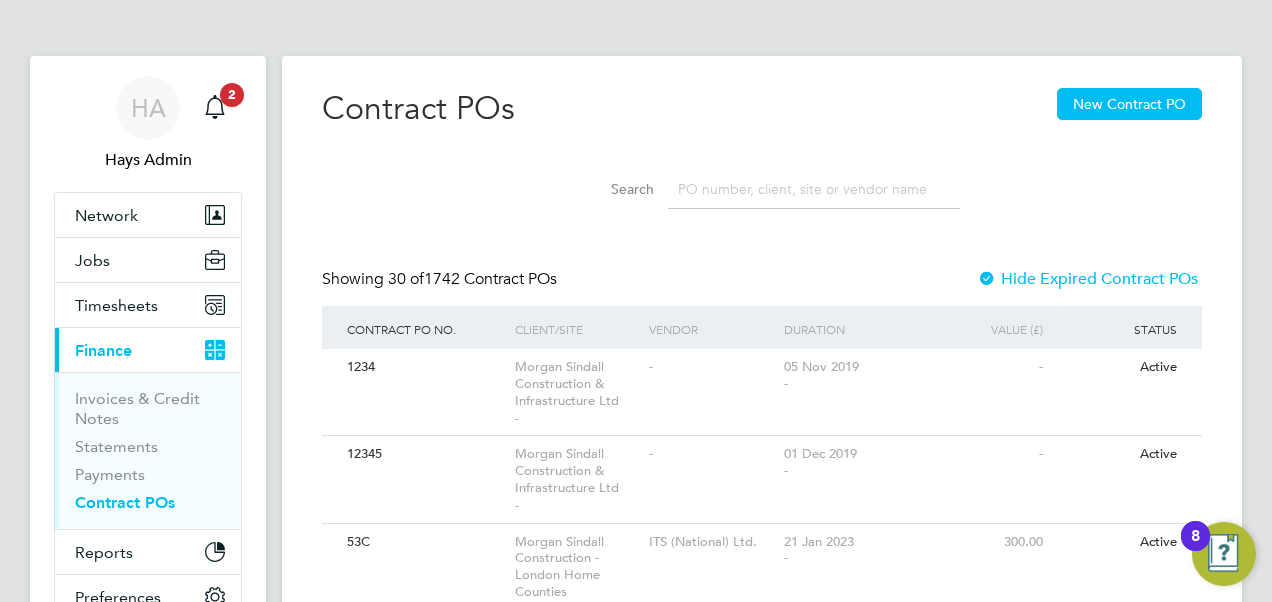 click 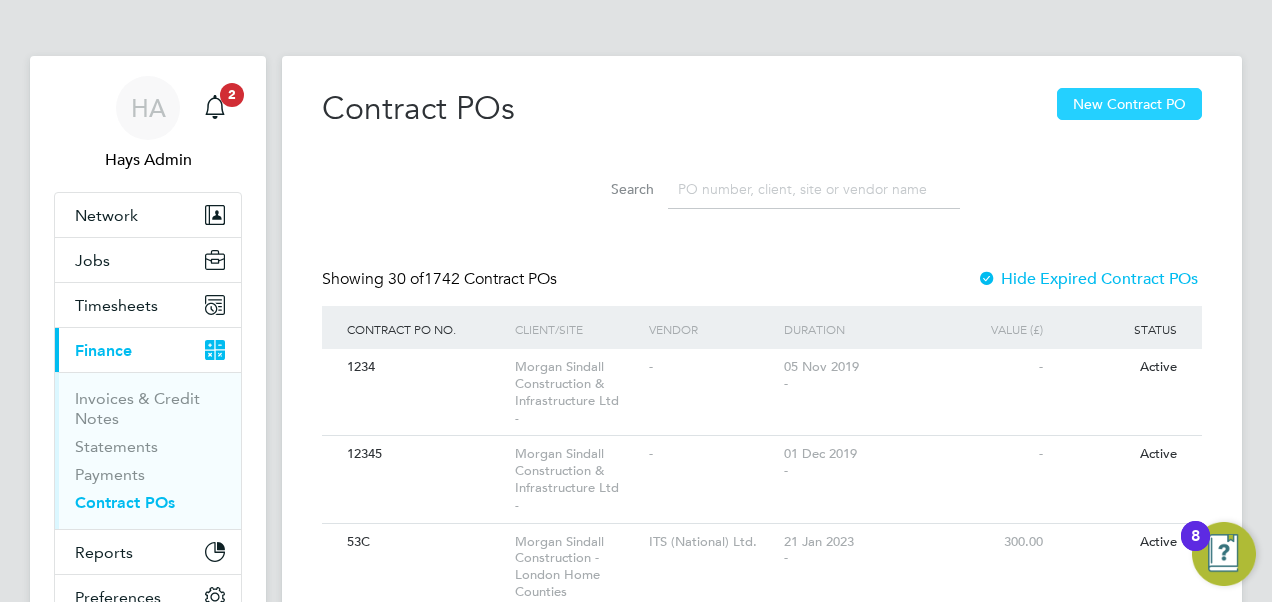 click on "New Contract PO" 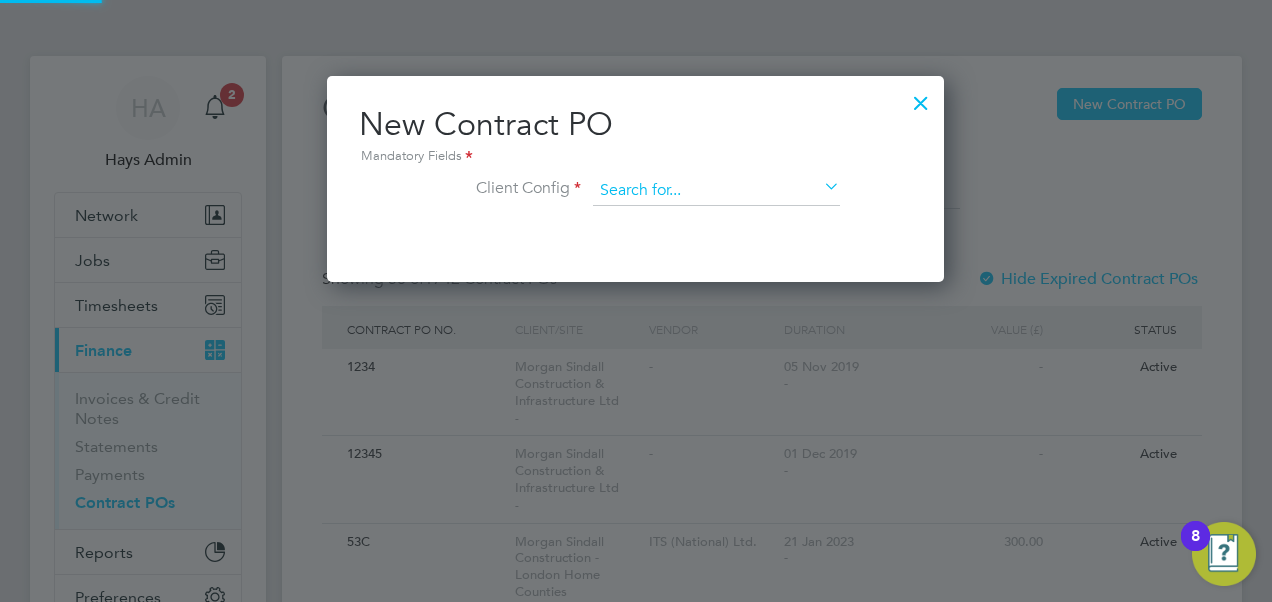 scroll, scrollTop: 10, scrollLeft: 10, axis: both 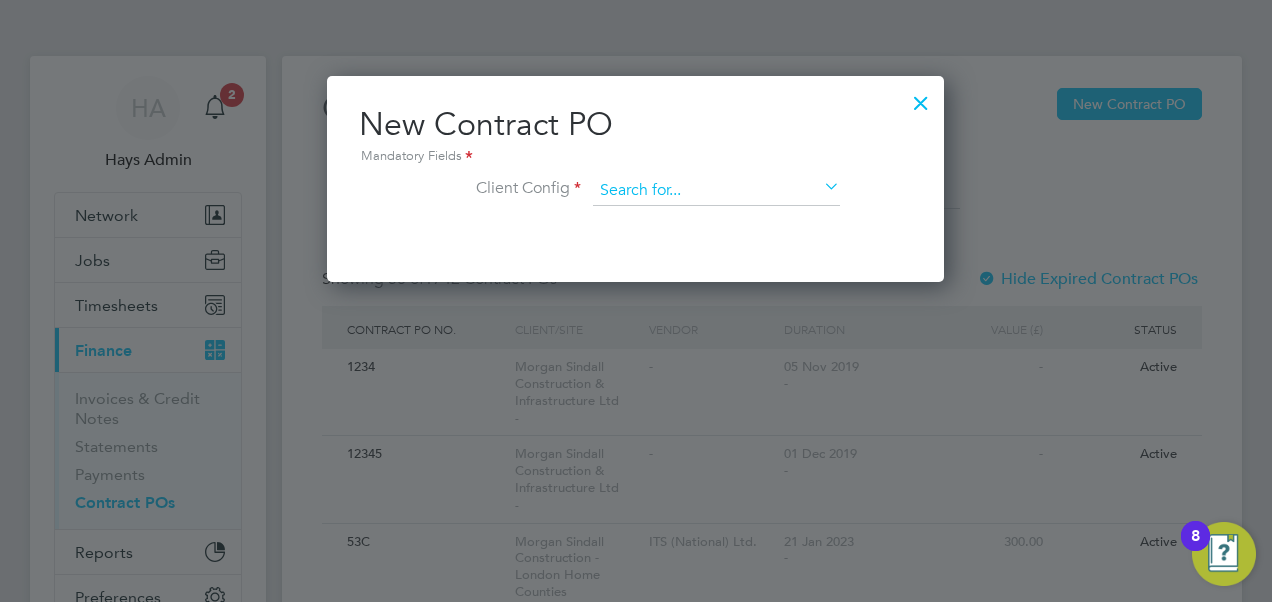 click at bounding box center (716, 191) 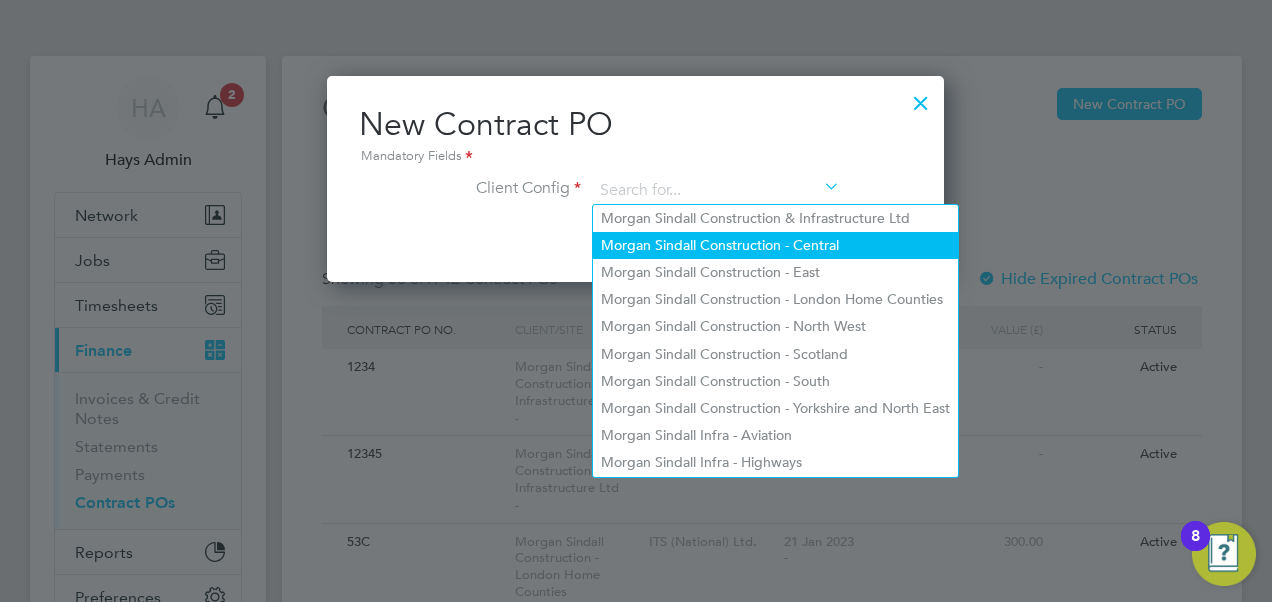 click on "Morgan Sindall Construction - Central" 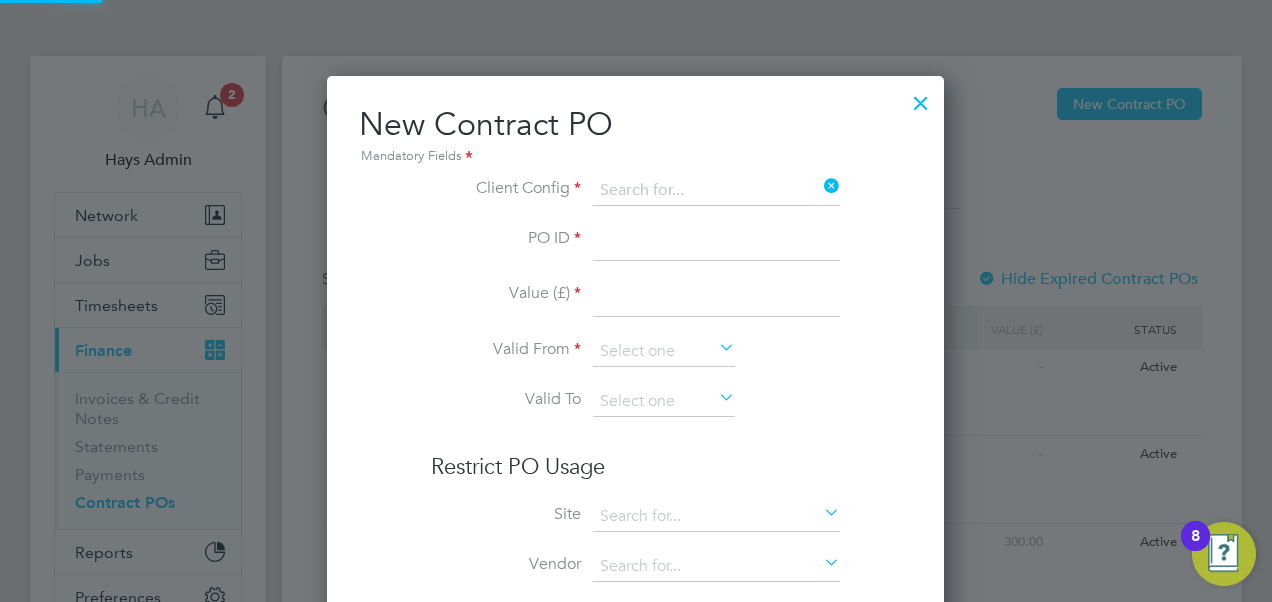 type on "Morgan Sindall Construction - Central" 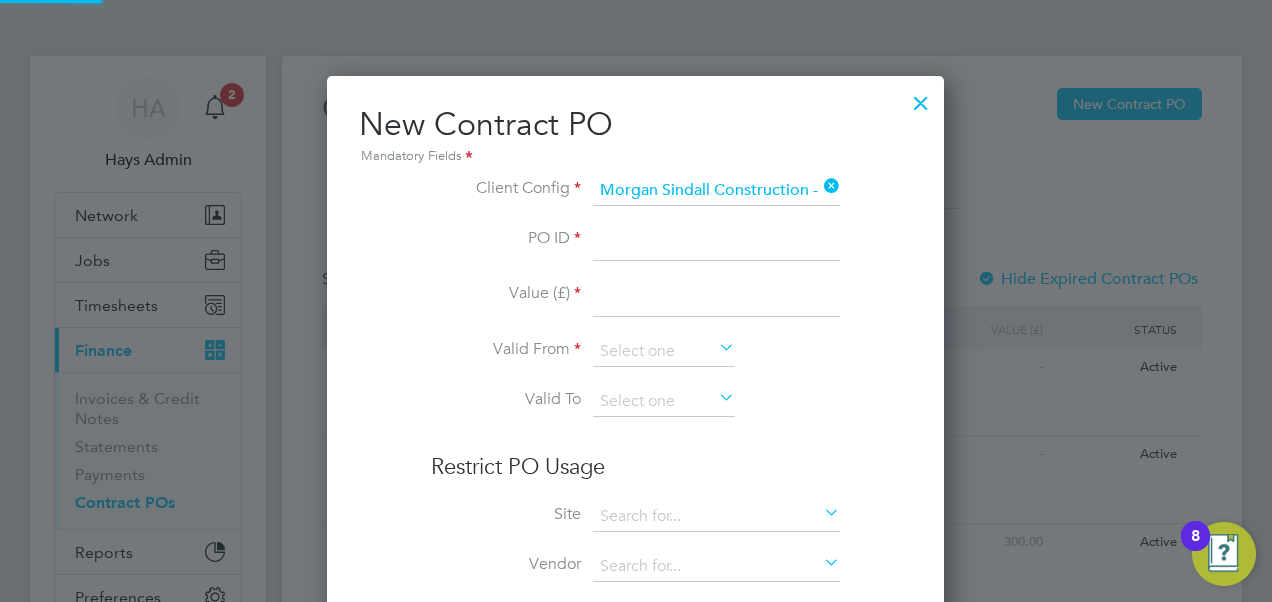 scroll, scrollTop: 10, scrollLeft: 10, axis: both 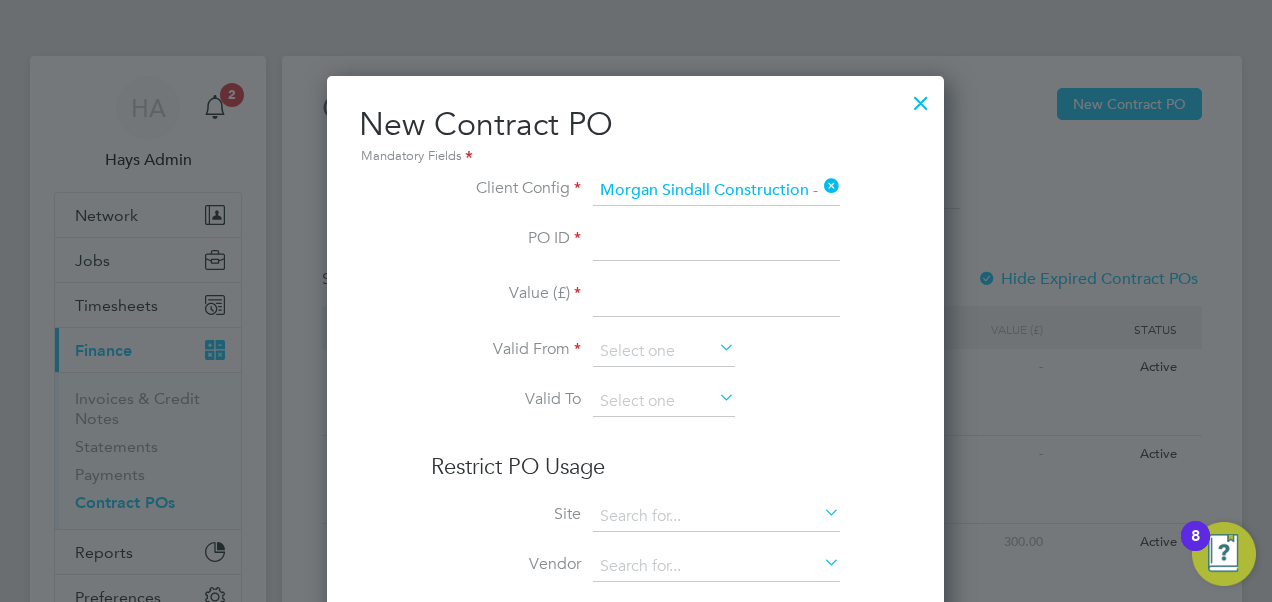 click at bounding box center [716, 244] 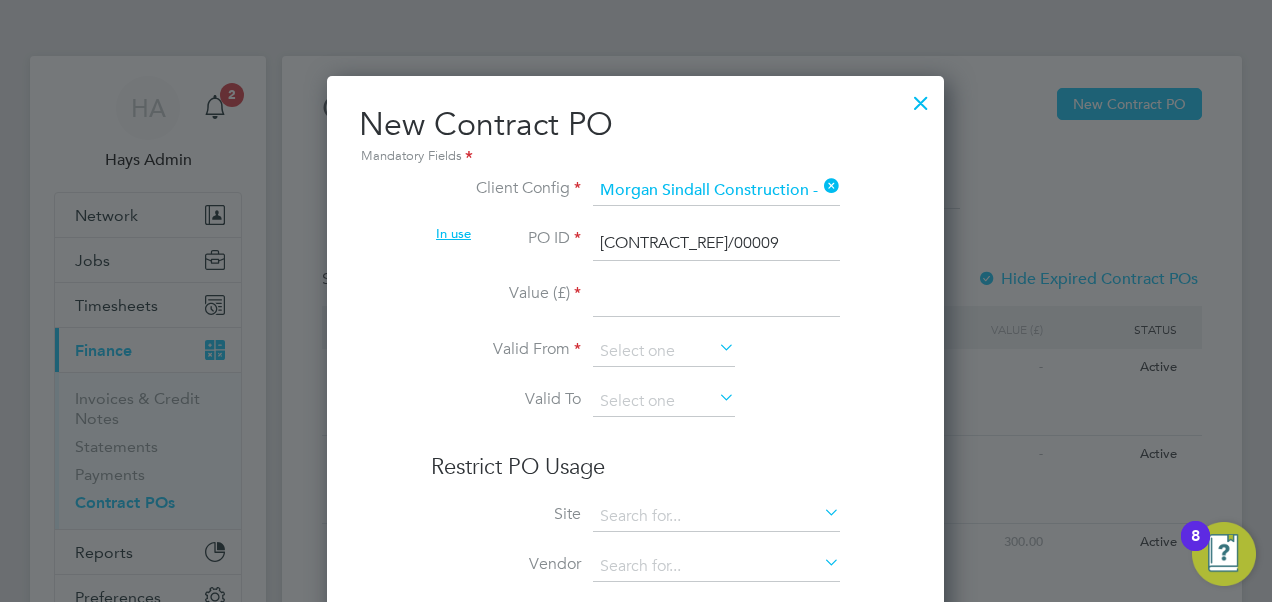 type on "[CONTRACT_REF]/00009" 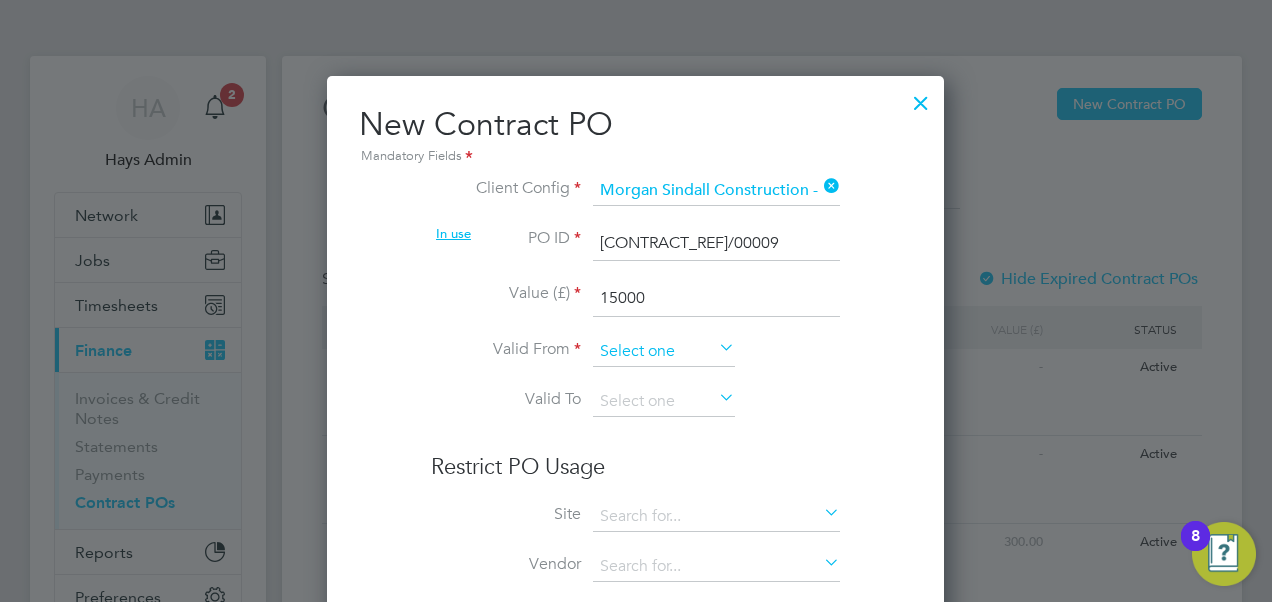 type on "15000" 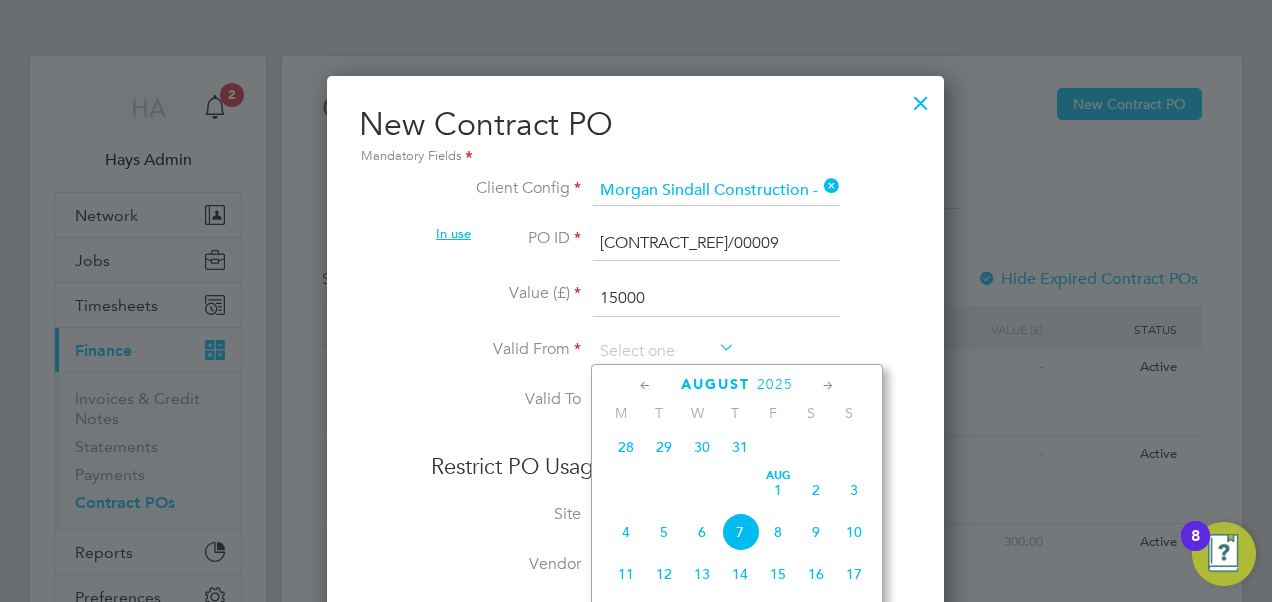 scroll, scrollTop: 593, scrollLeft: 0, axis: vertical 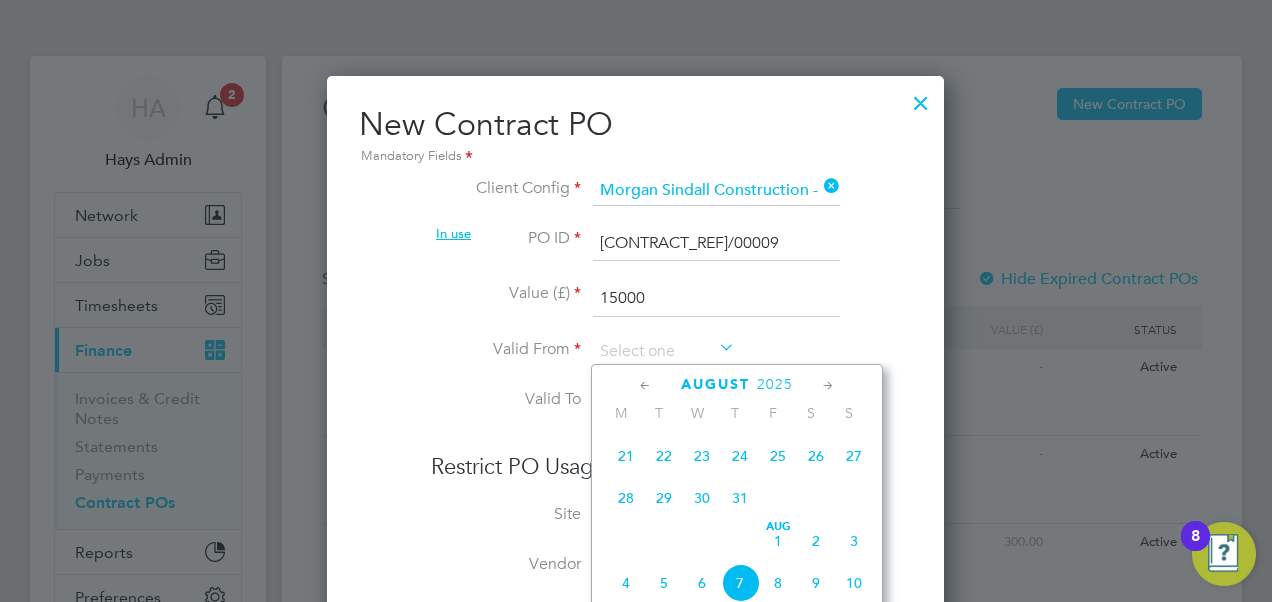 click on "26" 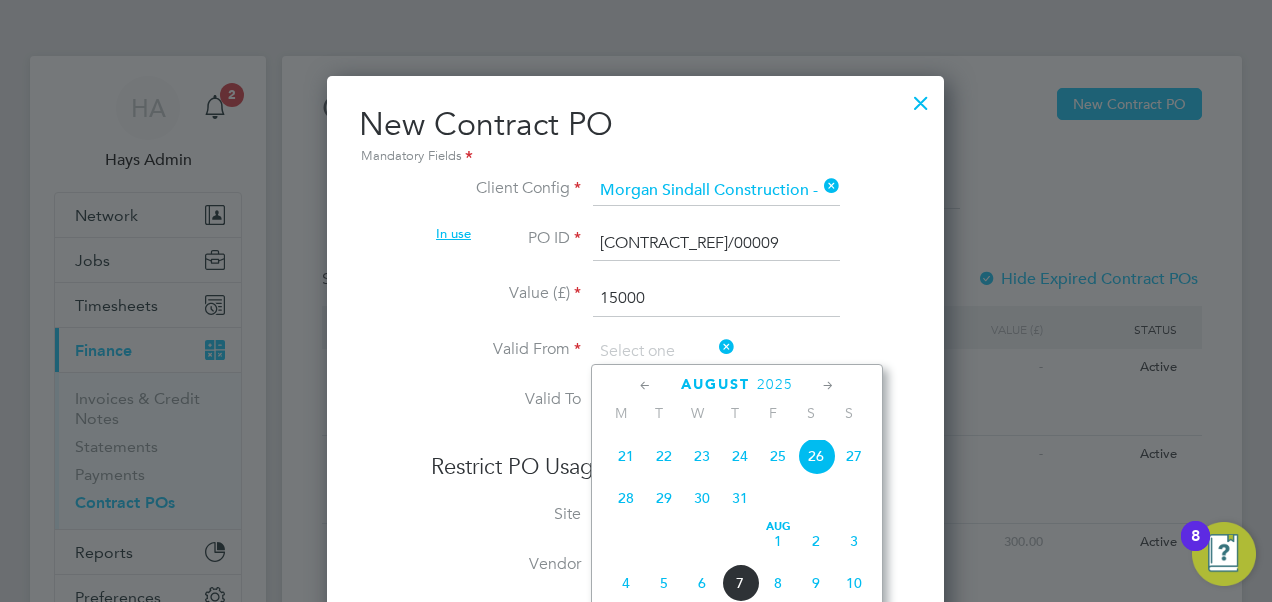 type on "26 Jul 2025" 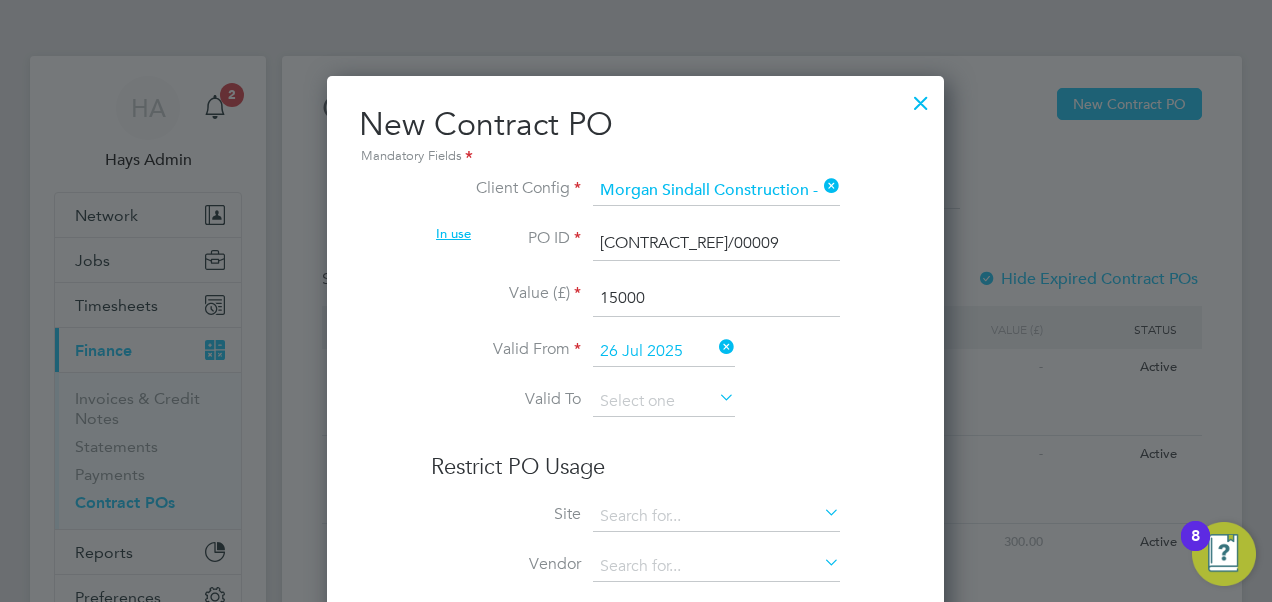 click at bounding box center (715, 349) 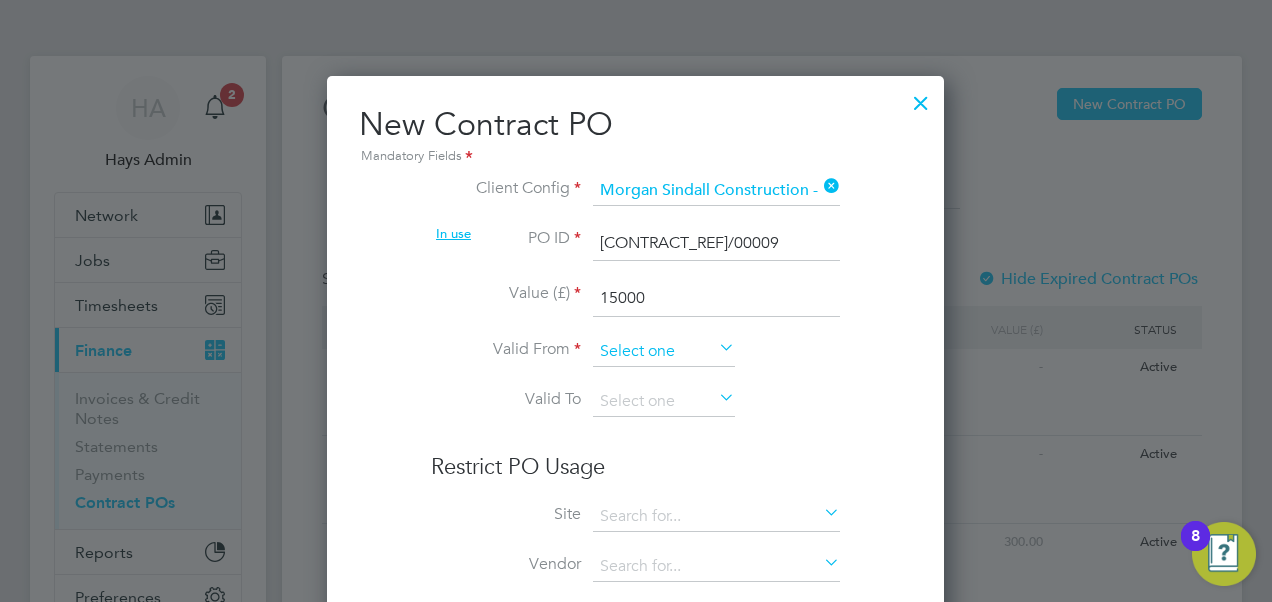 click at bounding box center [664, 352] 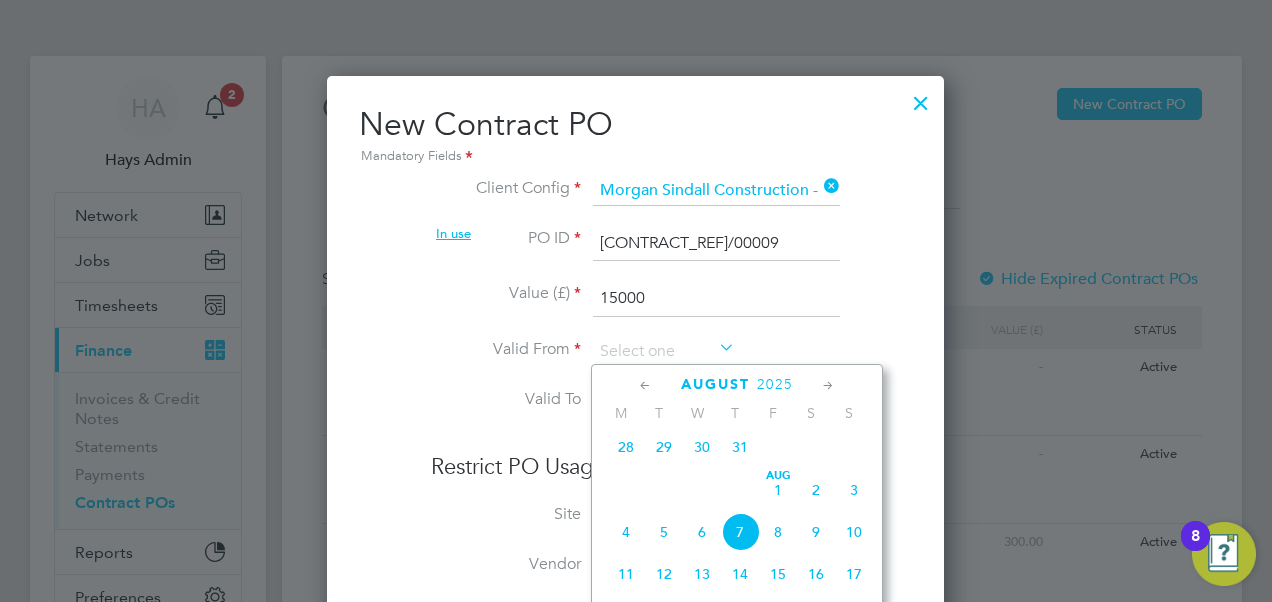 click on "5" 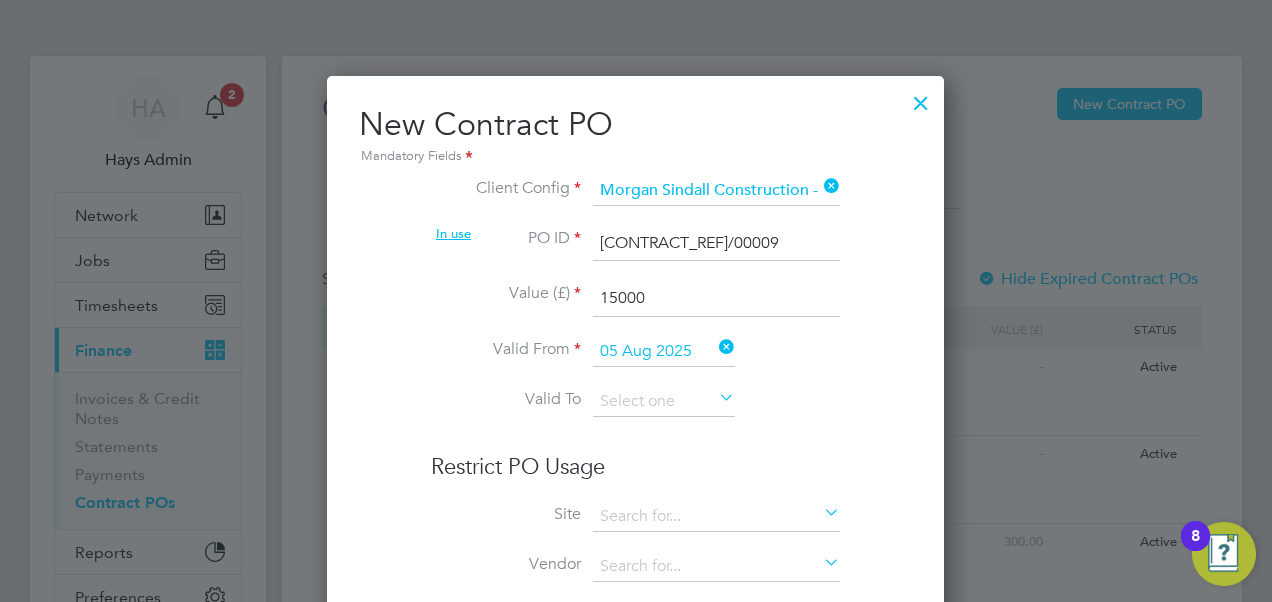 scroll, scrollTop: 179, scrollLeft: 0, axis: vertical 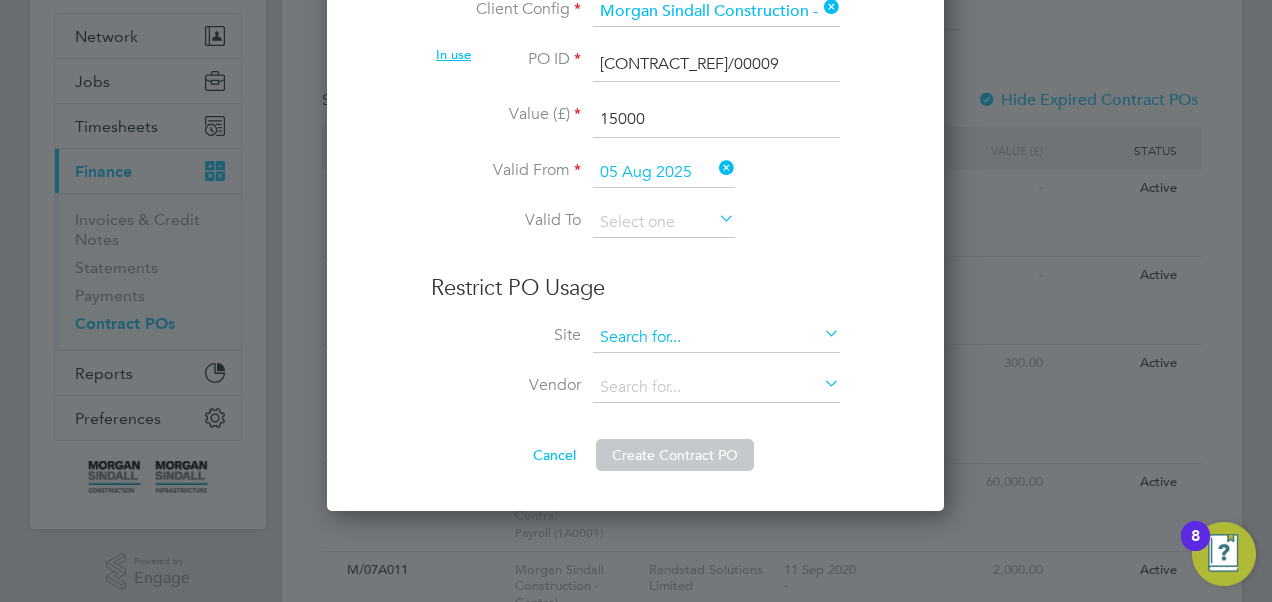 click at bounding box center [716, 338] 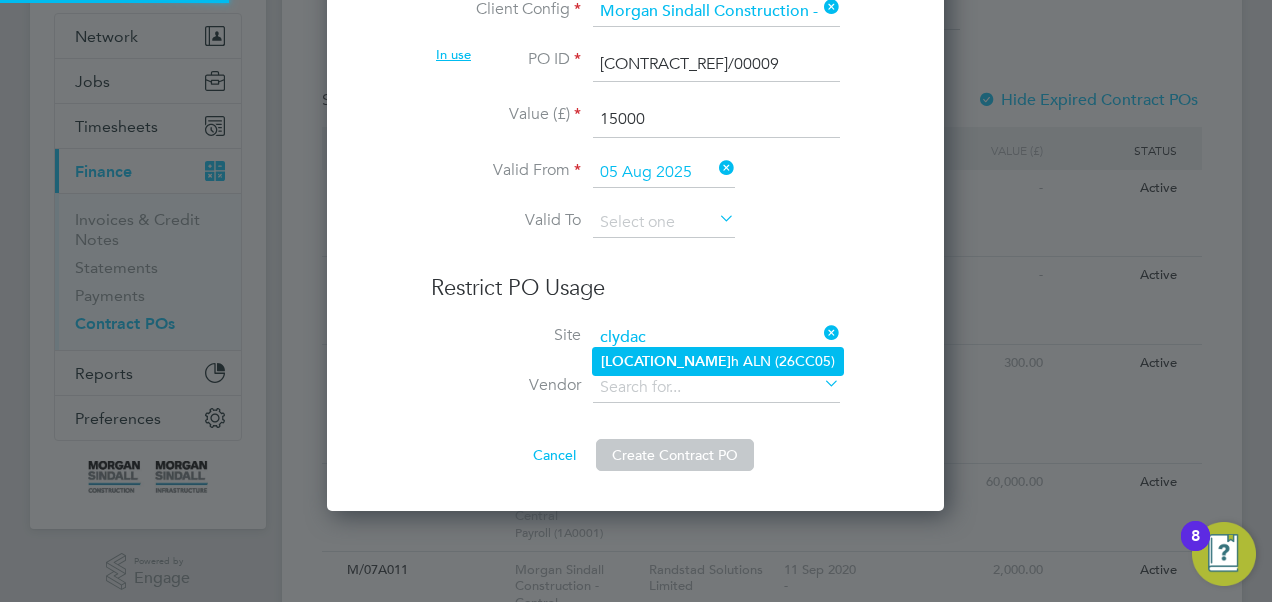click on "[LOCATION_NAME] ([CONTRACT_REF])" 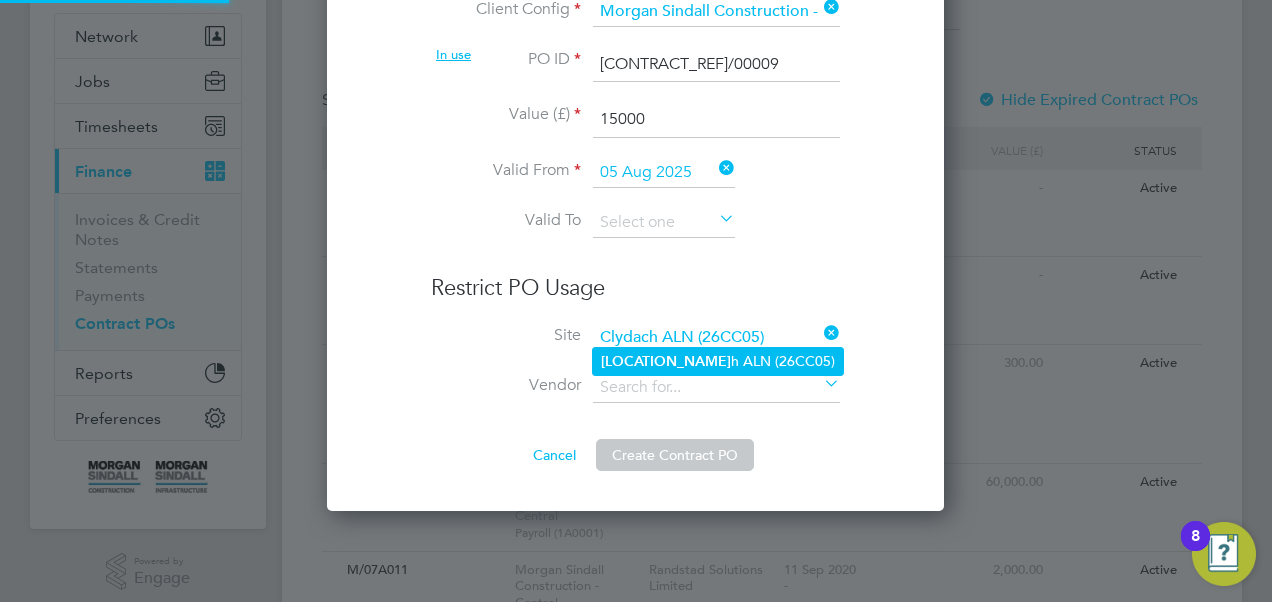 click on "[LOCATION_NAME] ([CONTRACT_REF])" 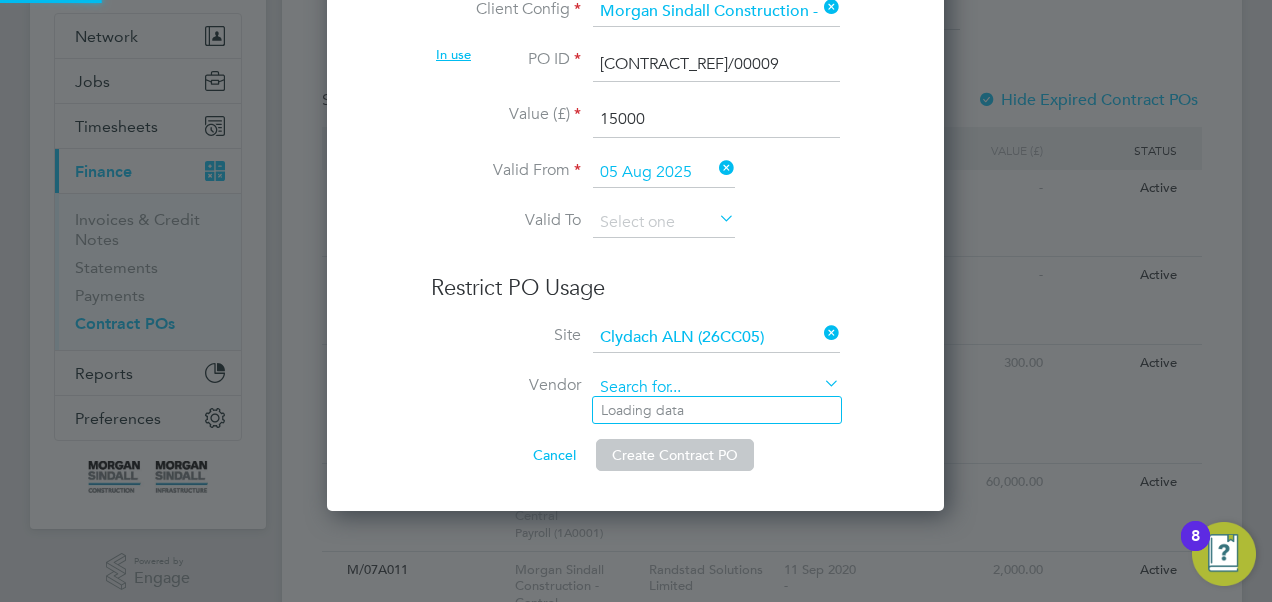 click at bounding box center [716, 388] 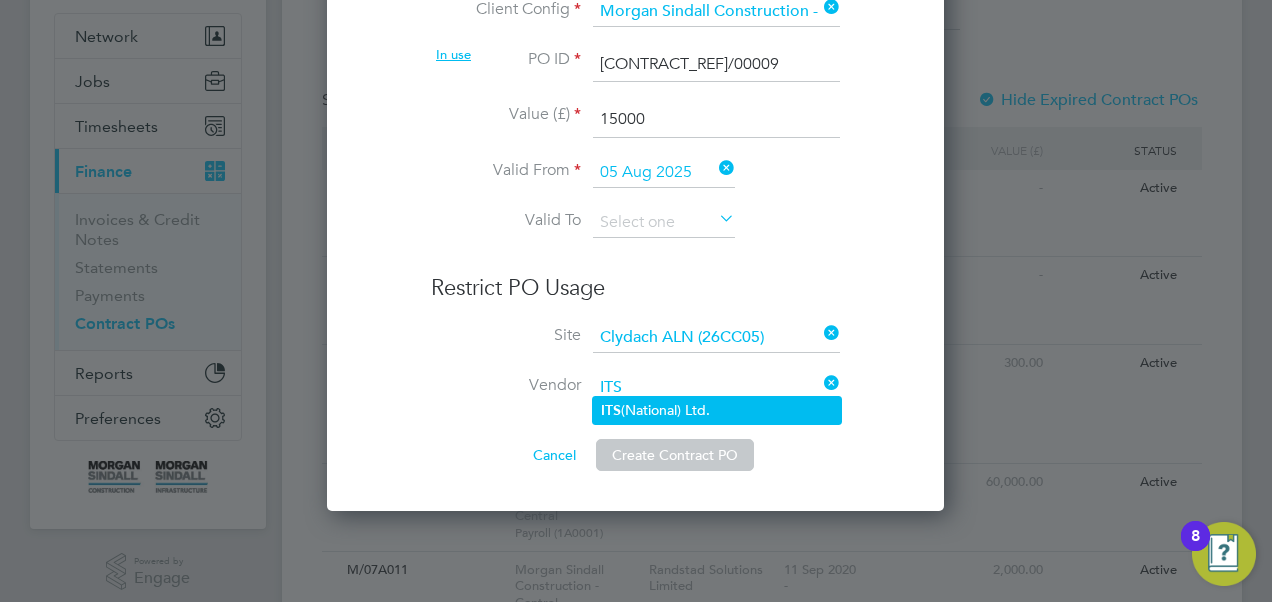 click on "ITS  (National) Ltd." 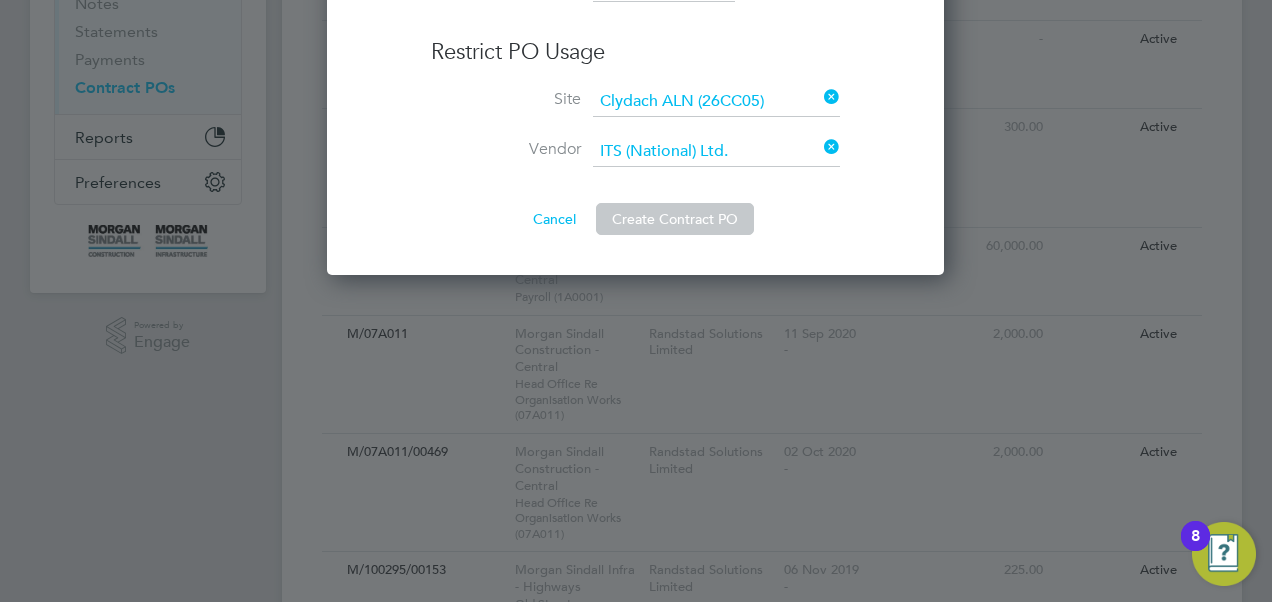 scroll, scrollTop: 414, scrollLeft: 0, axis: vertical 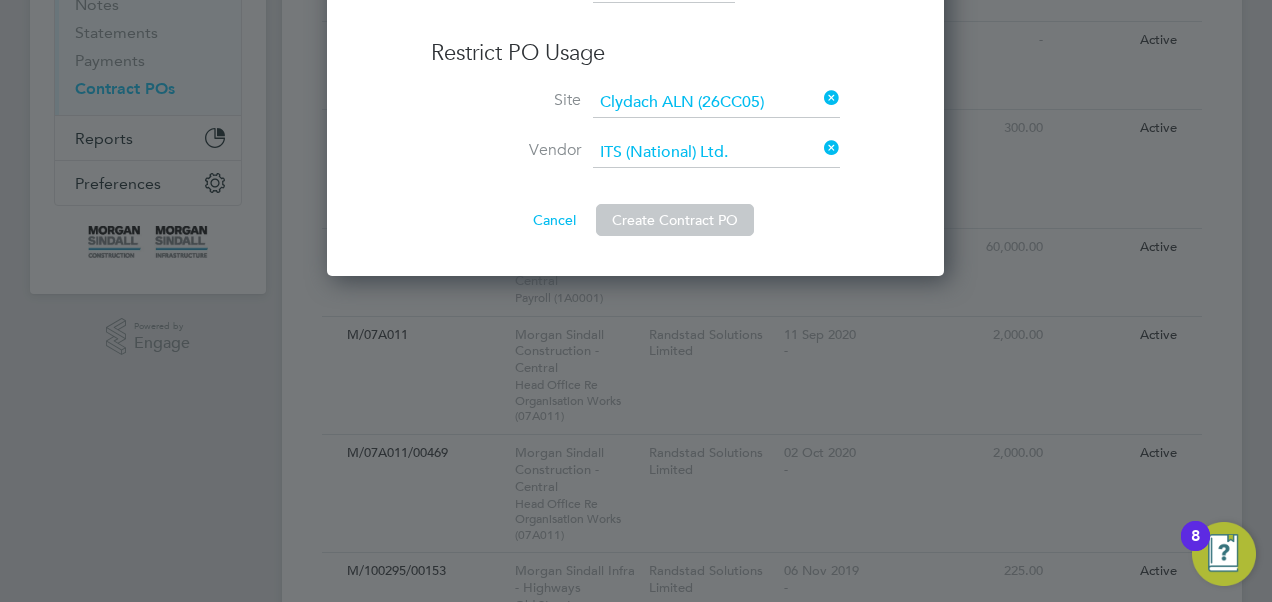 click on "New Contract PO Mandatory Fields Client Config   Morgan Sindall Construction - Central   PO ID   [CONTRACT_REF]/00009 In use  Value (£)   15000 Valid From   05 Aug 2025 Valid To   Restrict PO Usage Site   [LOCATION_NAME] ([CONTRACT_REF])   Vendor   ITS (National) Ltd.   Cancel   Create Contract PO" at bounding box center [635, -31] 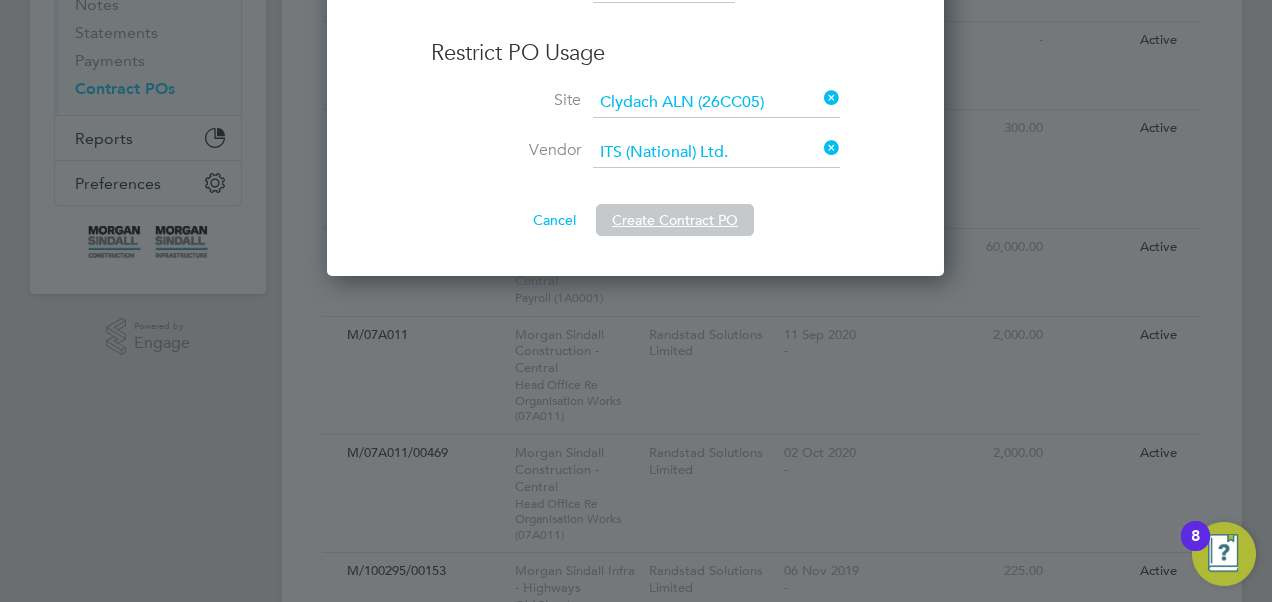 click on "Create Contract PO" at bounding box center (675, 220) 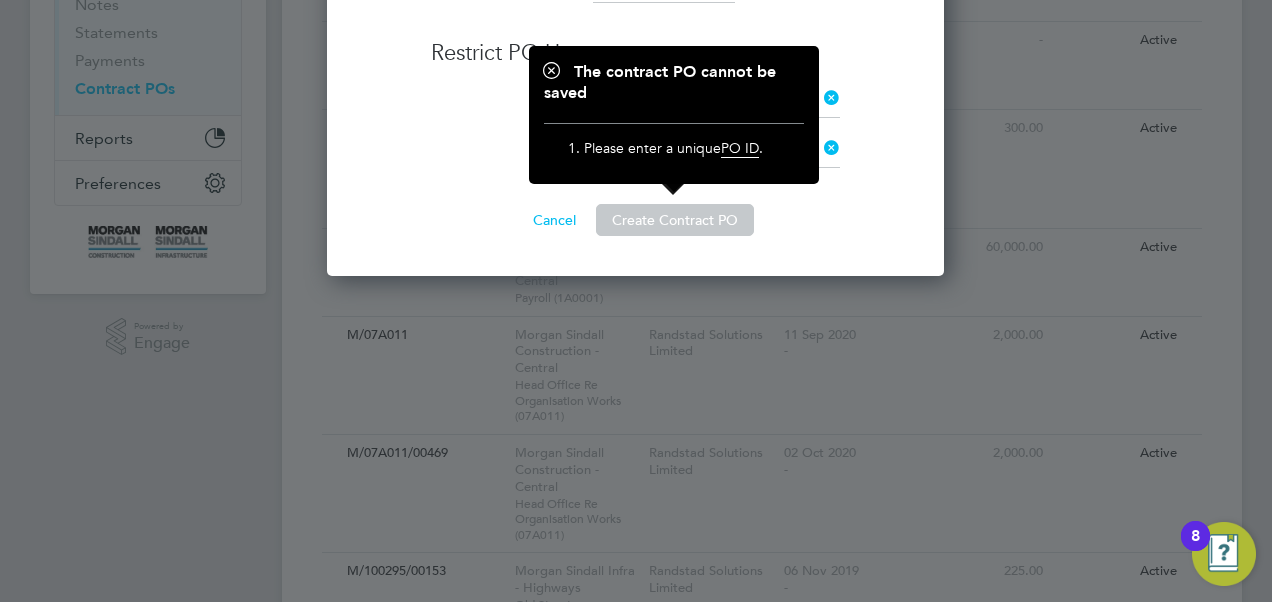 click on "Cancel   Create Contract PO" at bounding box center [635, 220] 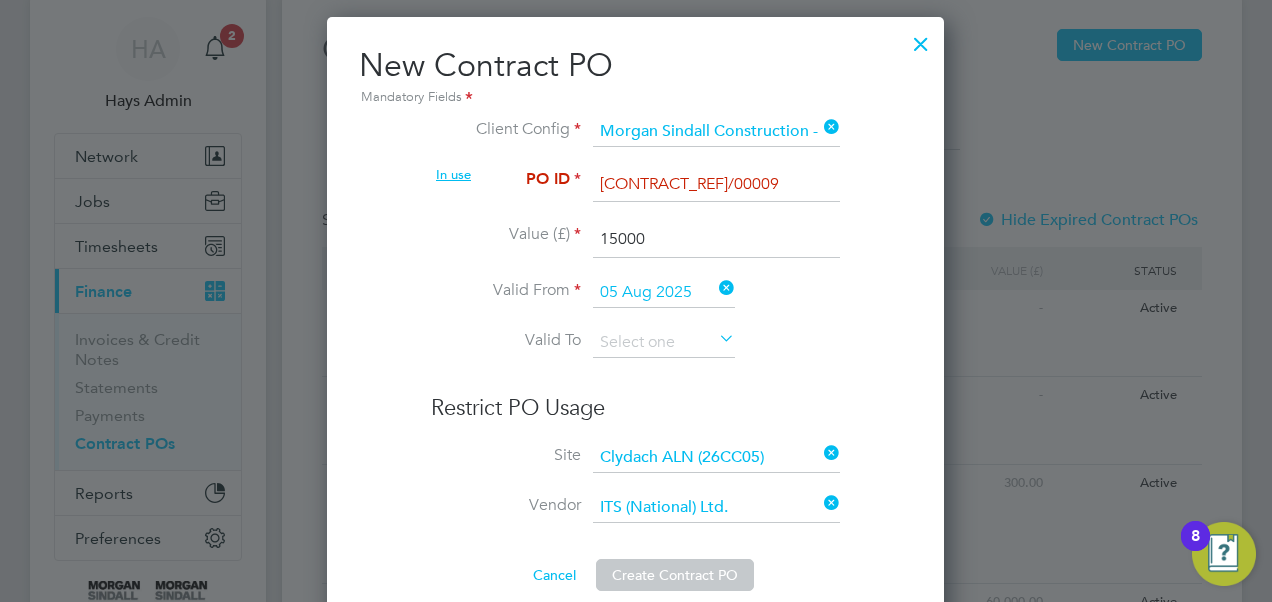 scroll, scrollTop: 0, scrollLeft: 0, axis: both 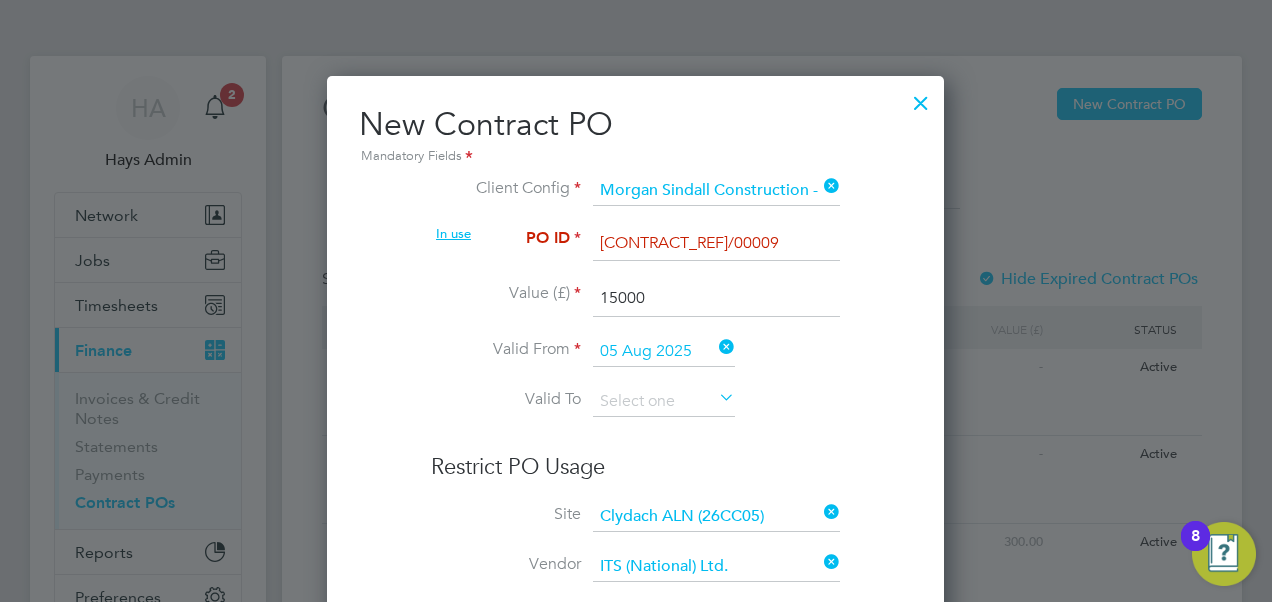 click on "[CONTRACT_REF]/00009" at bounding box center (716, 244) 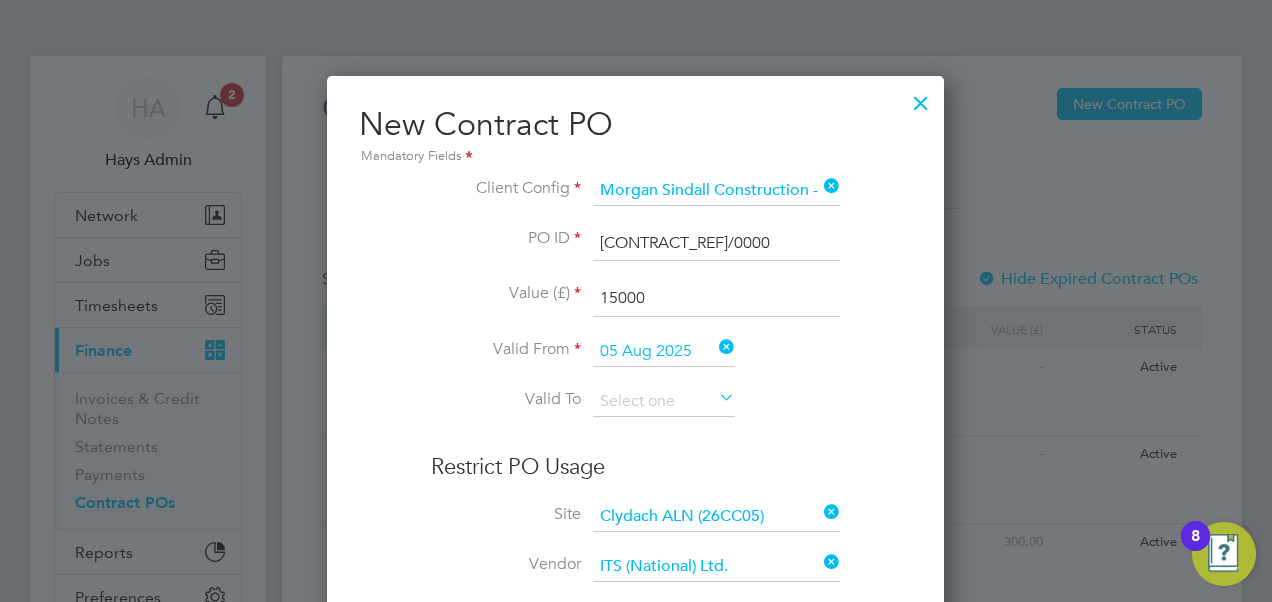 click on "[CONTRACT_REF]/0000" at bounding box center (716, 244) 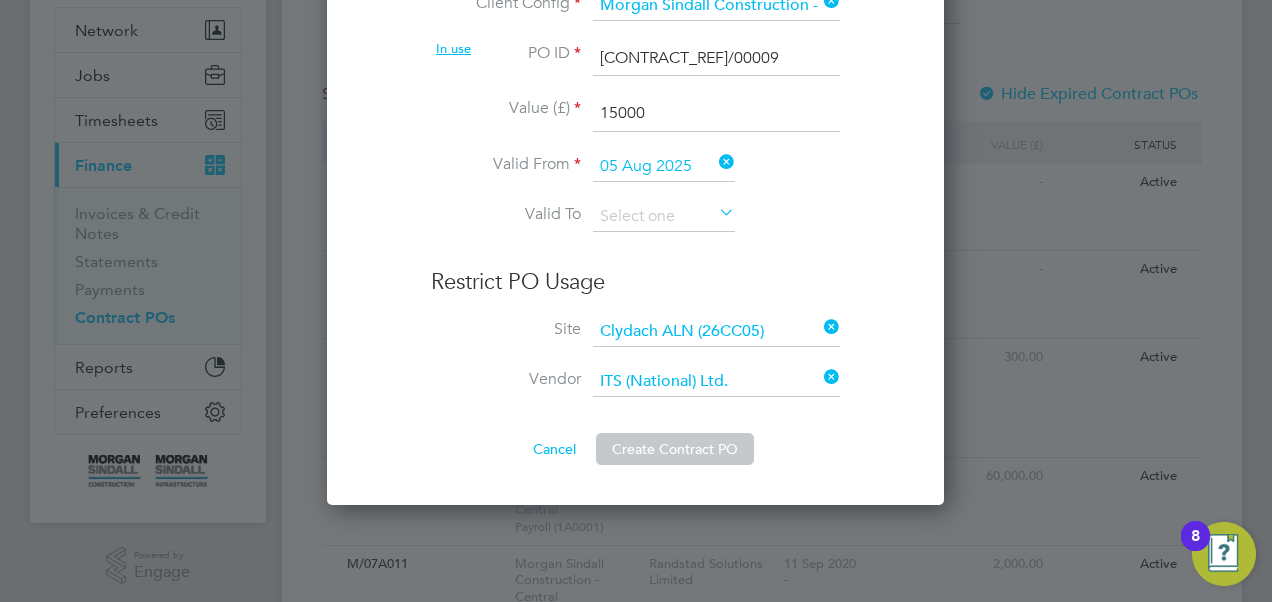 scroll, scrollTop: 170, scrollLeft: 0, axis: vertical 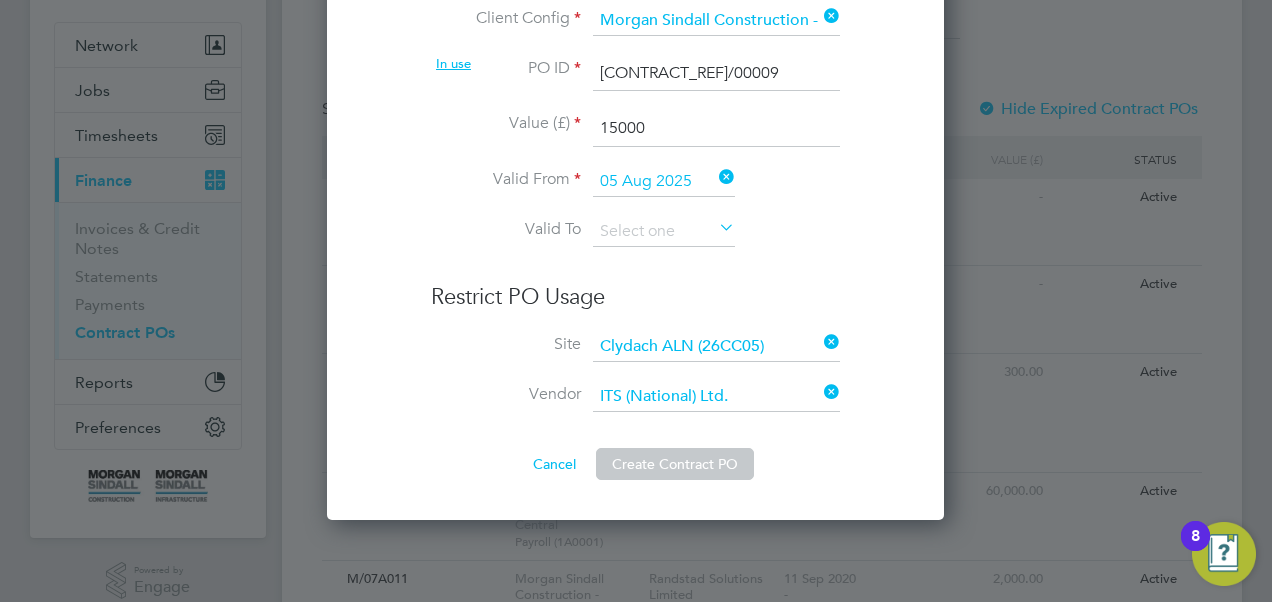 type on "[CONTRACT_REF]/00009" 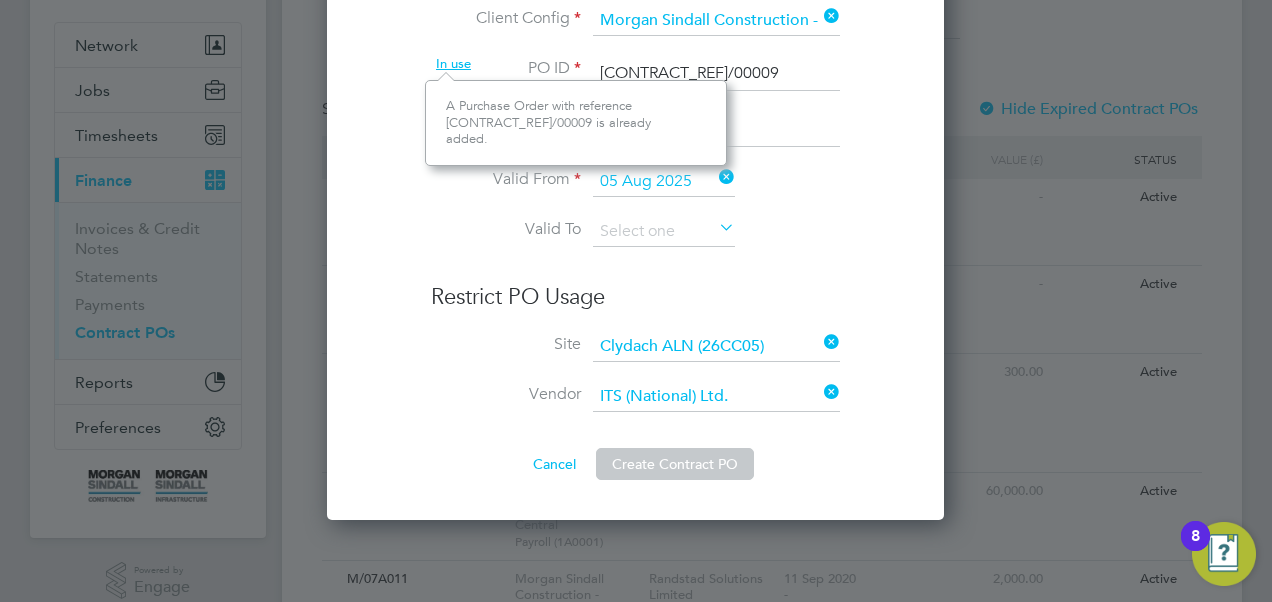 scroll, scrollTop: 11, scrollLeft: 10, axis: both 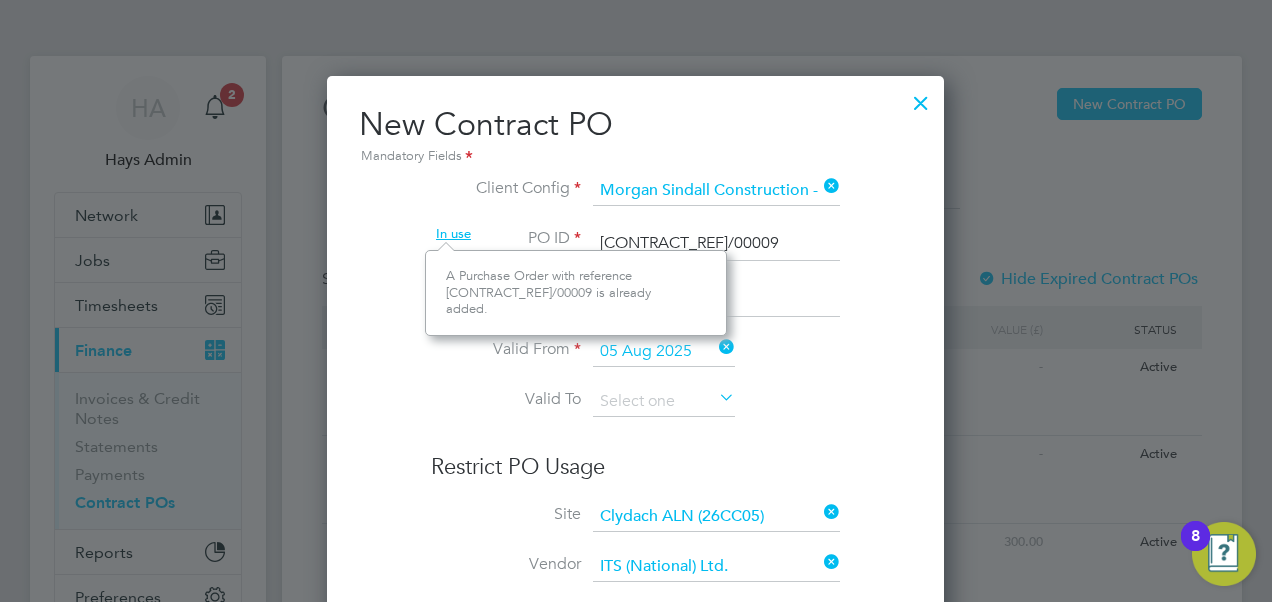 click at bounding box center (921, 98) 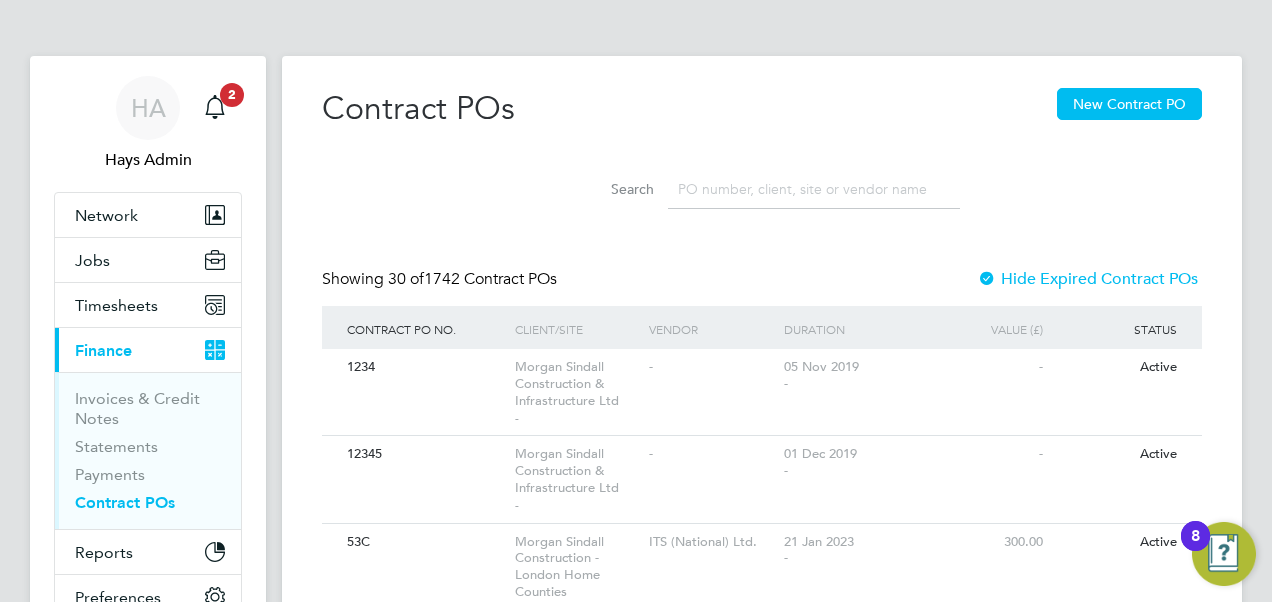 click 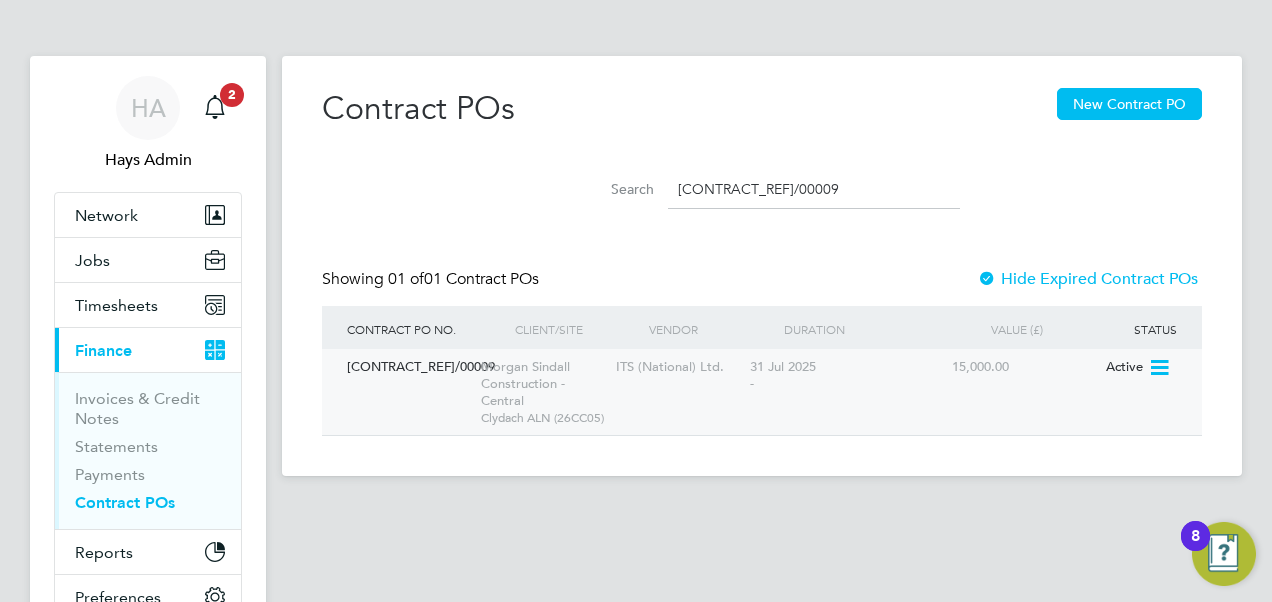 type on "[CONTRACT_REF]/00009" 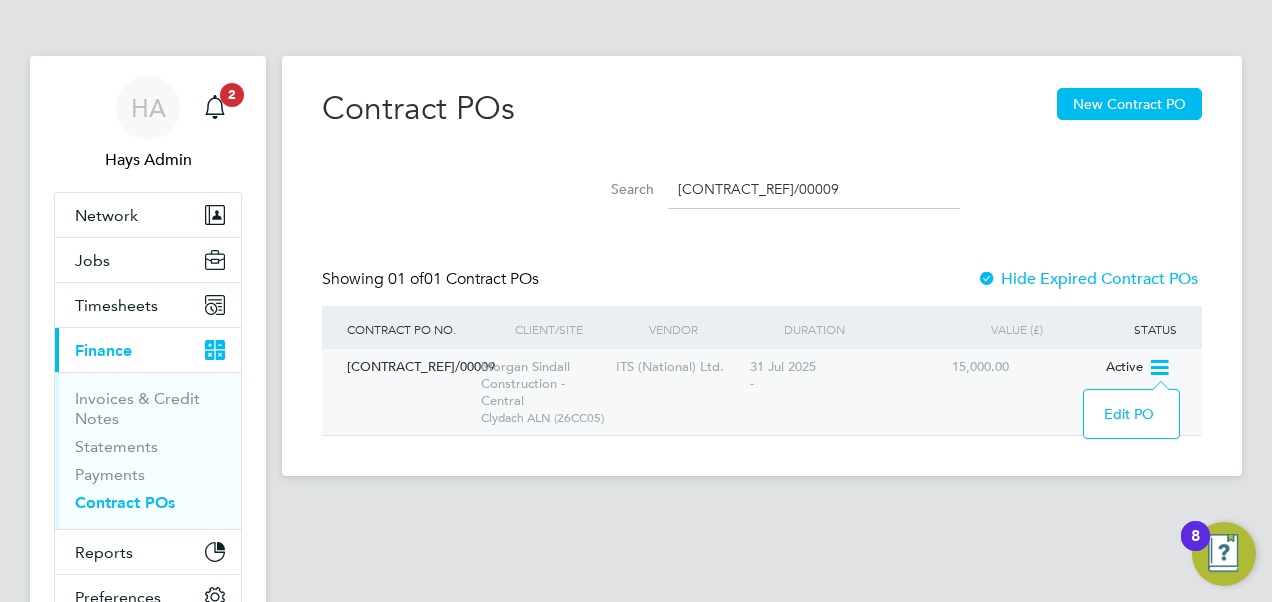 click on "[CONTRACT_REF]/00009 Morgan Sindall Construction - Central   [LOCATION_NAME] ([CONTRACT_REF]) ITS (National) Ltd. 31 Jul 2025   - 15,000.00   Active" 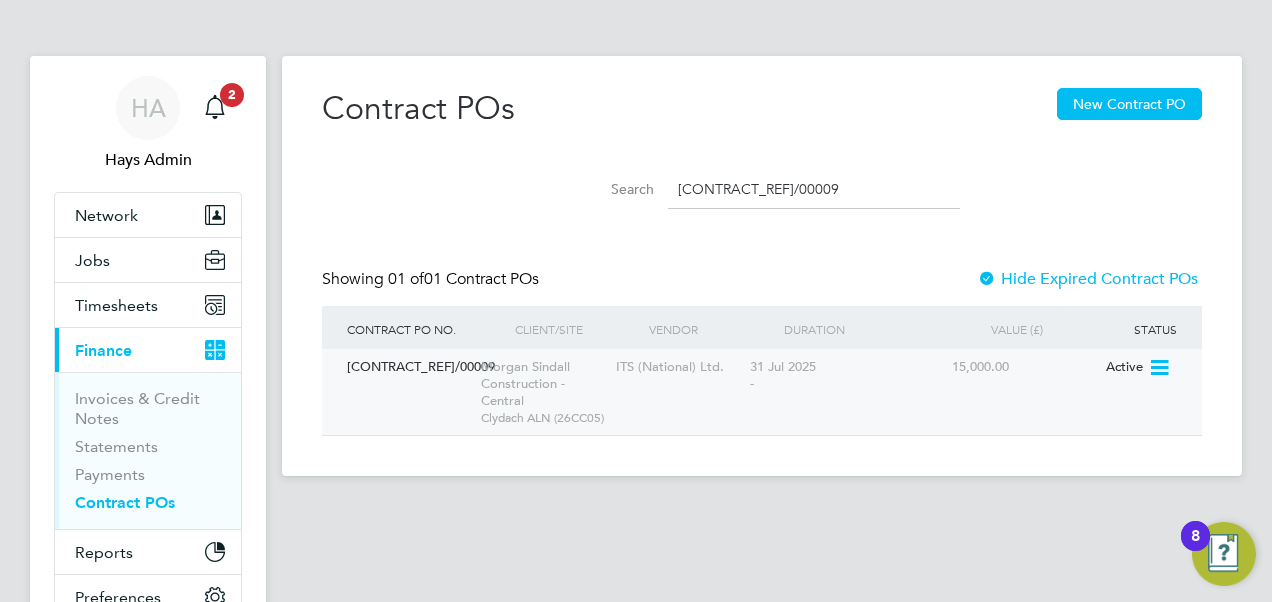 click on "[CONTRACT_REF]/00009" 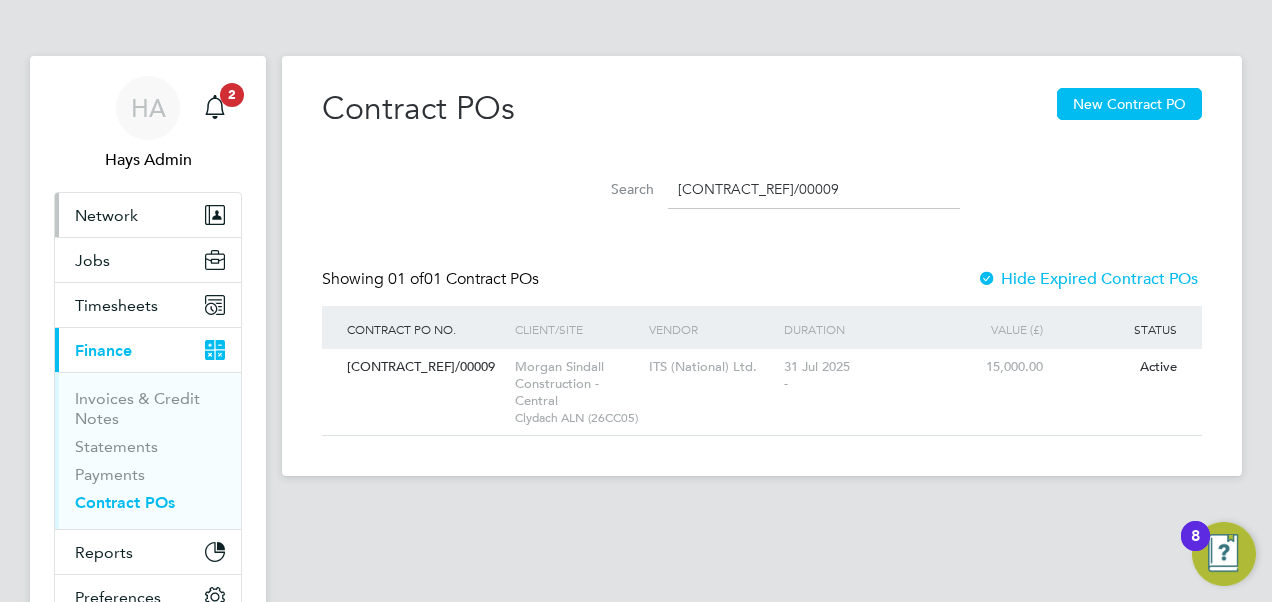 click on "Network" at bounding box center [148, 215] 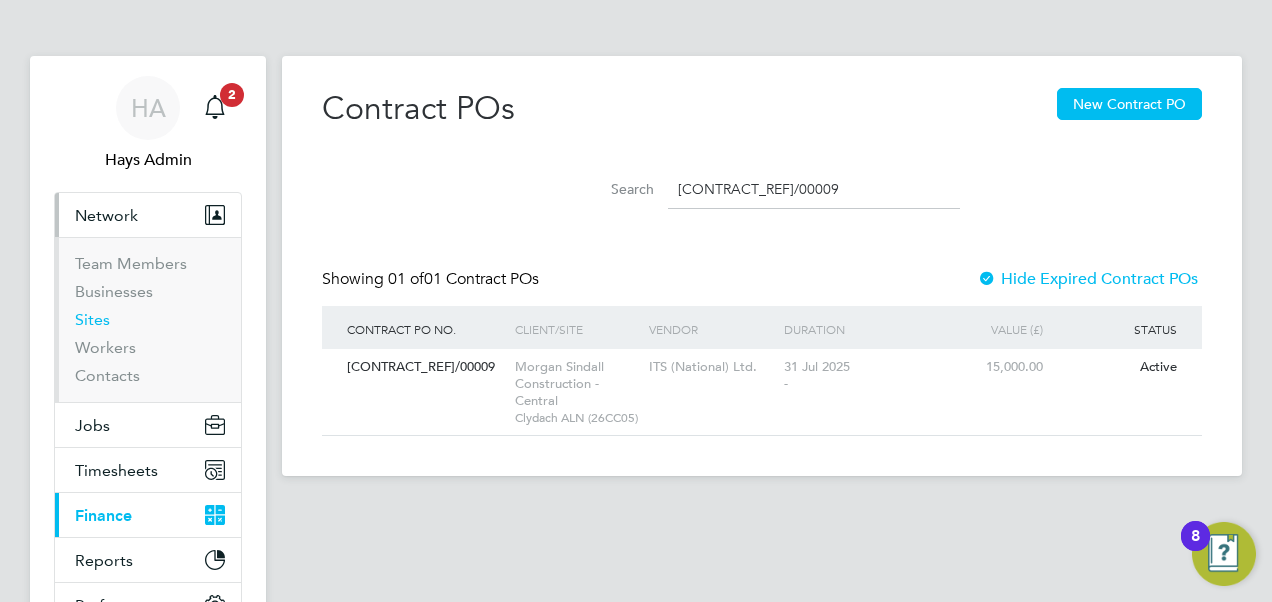 click on "Sites" at bounding box center (92, 319) 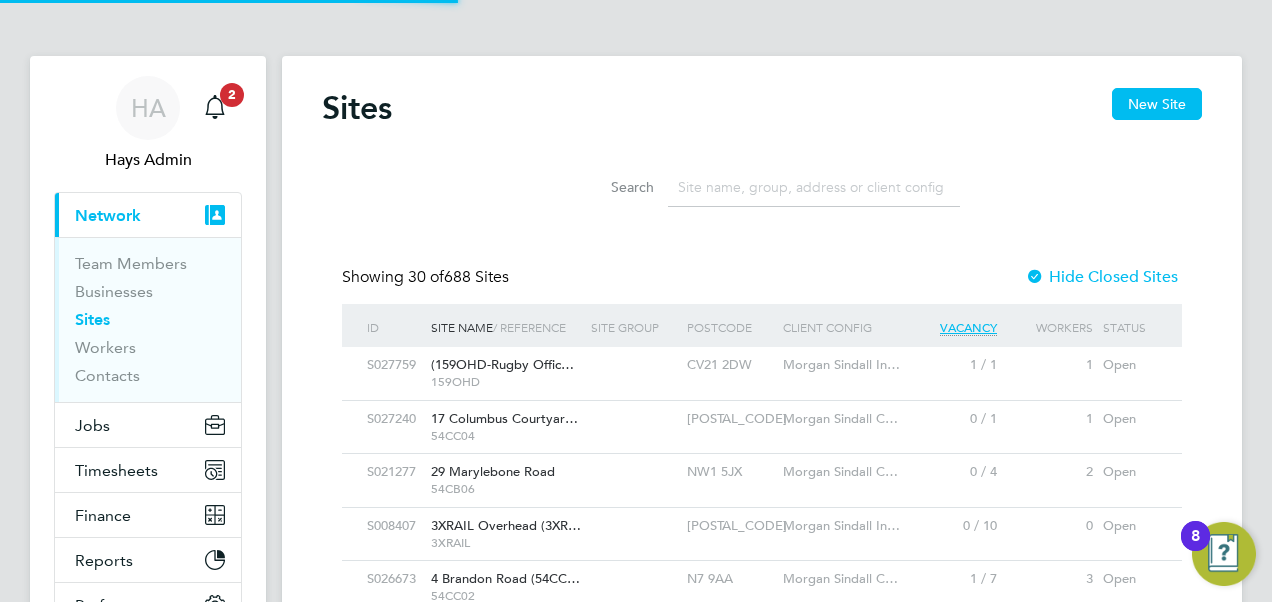 scroll, scrollTop: 10, scrollLeft: 10, axis: both 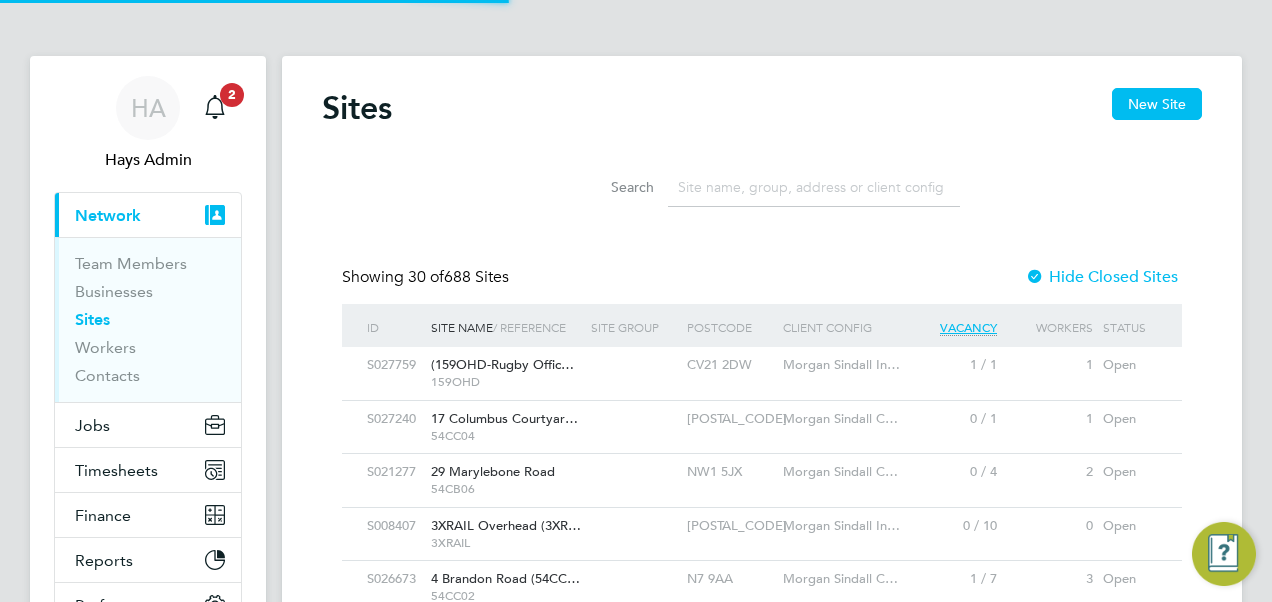 click 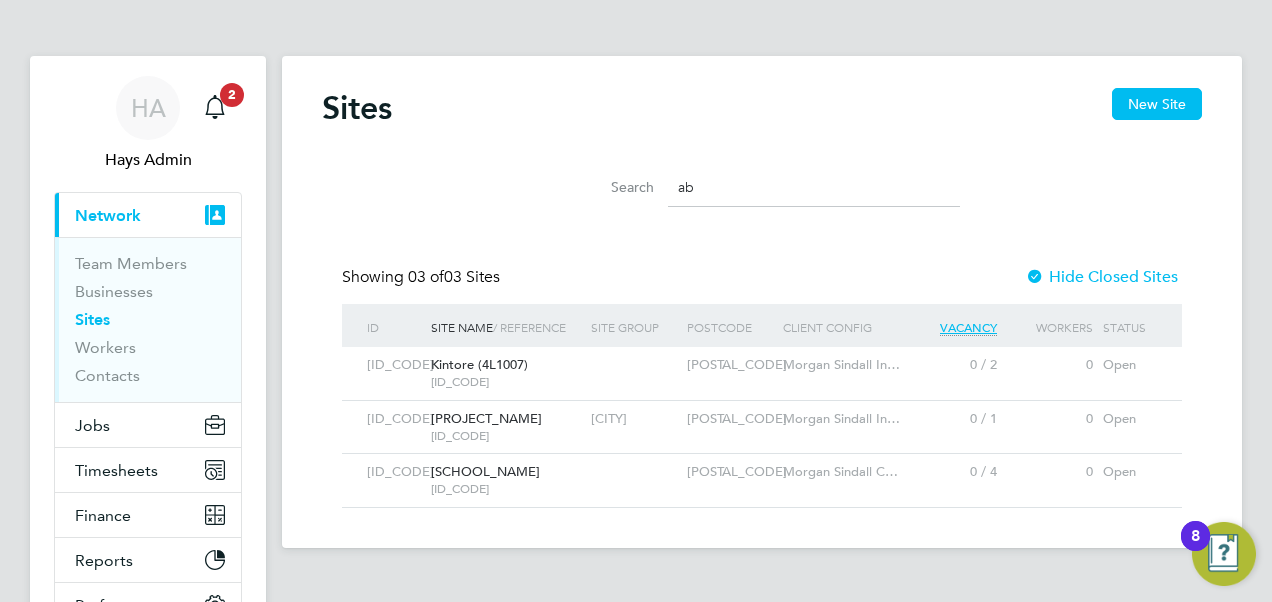 type on "a" 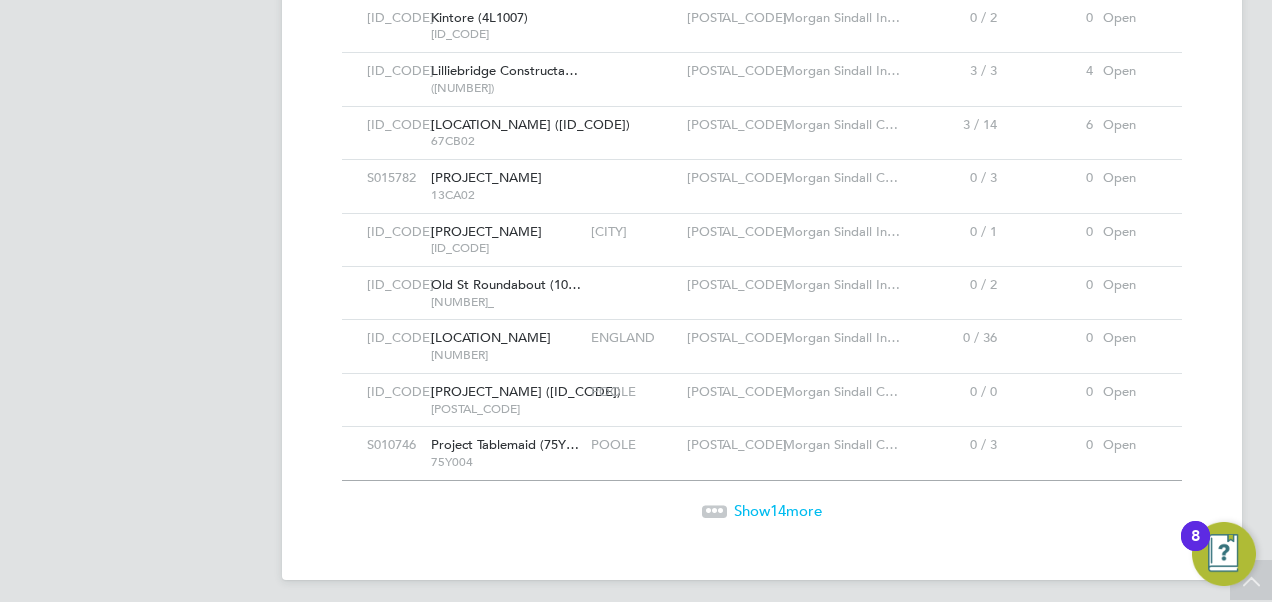 type on "AB" 